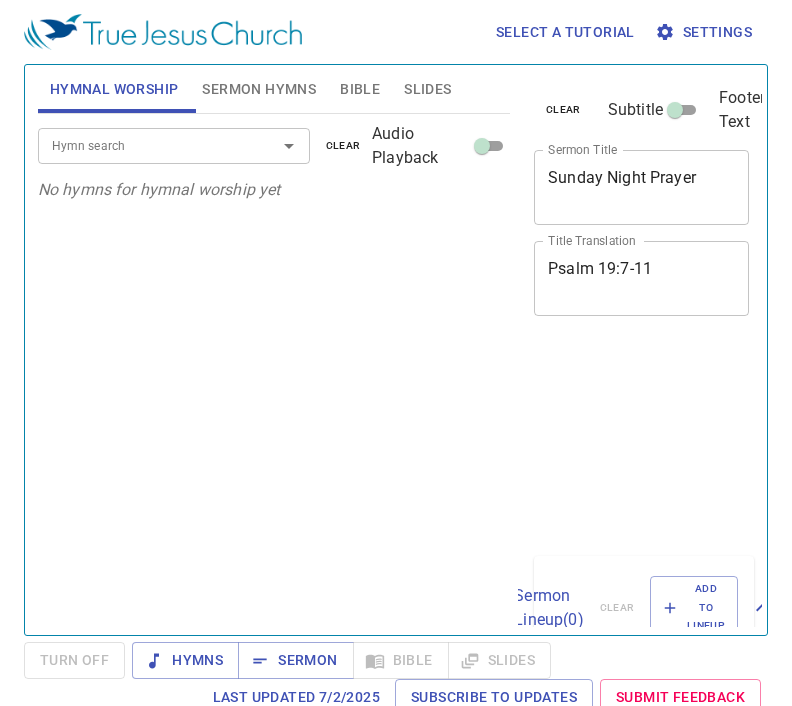 scroll, scrollTop: 0, scrollLeft: 0, axis: both 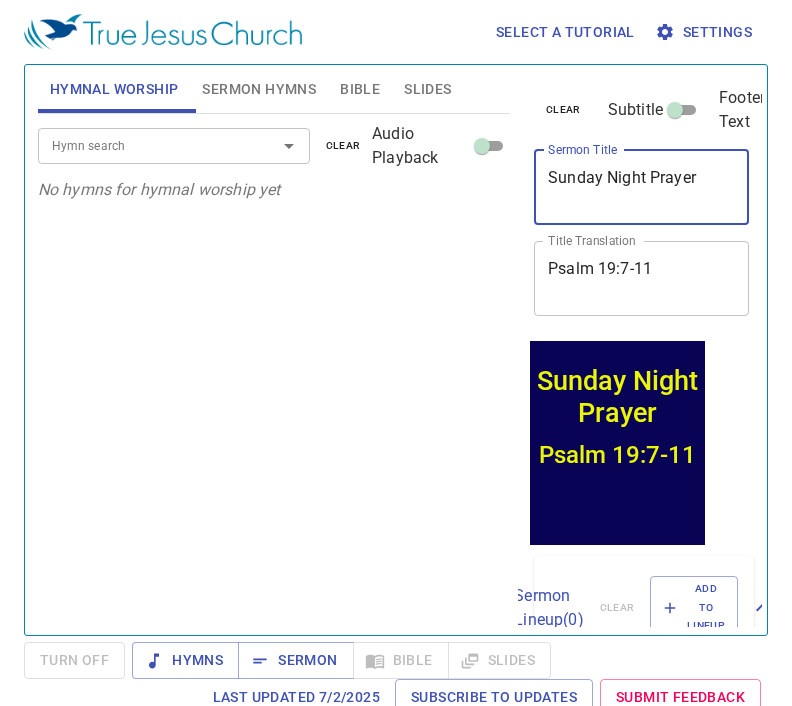 drag, startPoint x: 720, startPoint y: 175, endPoint x: 533, endPoint y: 189, distance: 187.52333 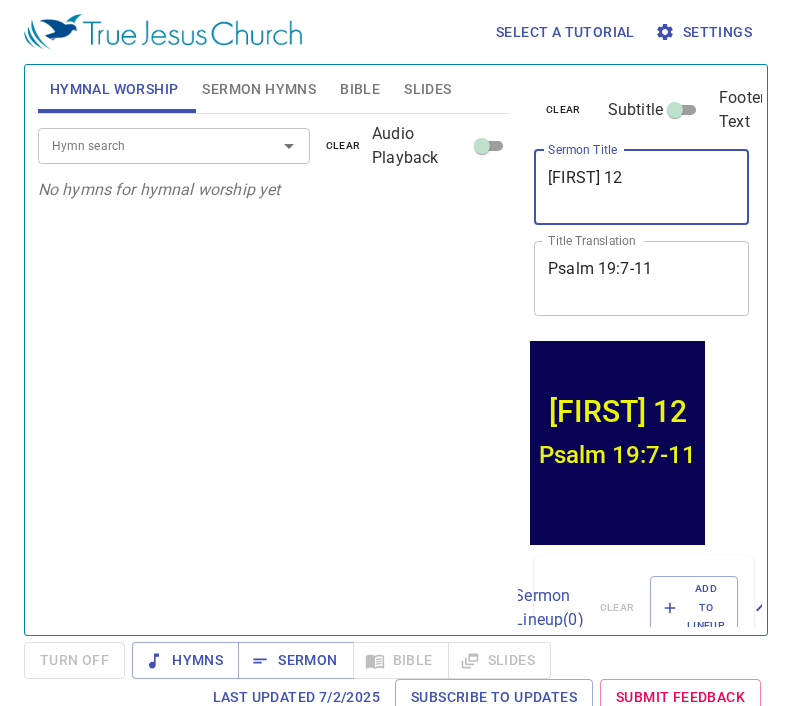 type on "Daniel 12" 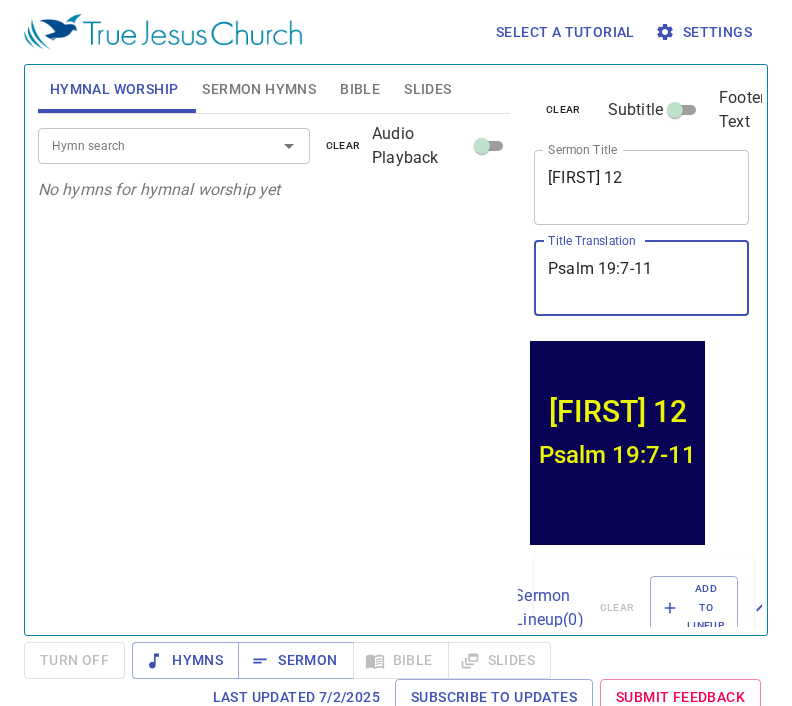 drag, startPoint x: 681, startPoint y: 266, endPoint x: 530, endPoint y: 273, distance: 151.16217 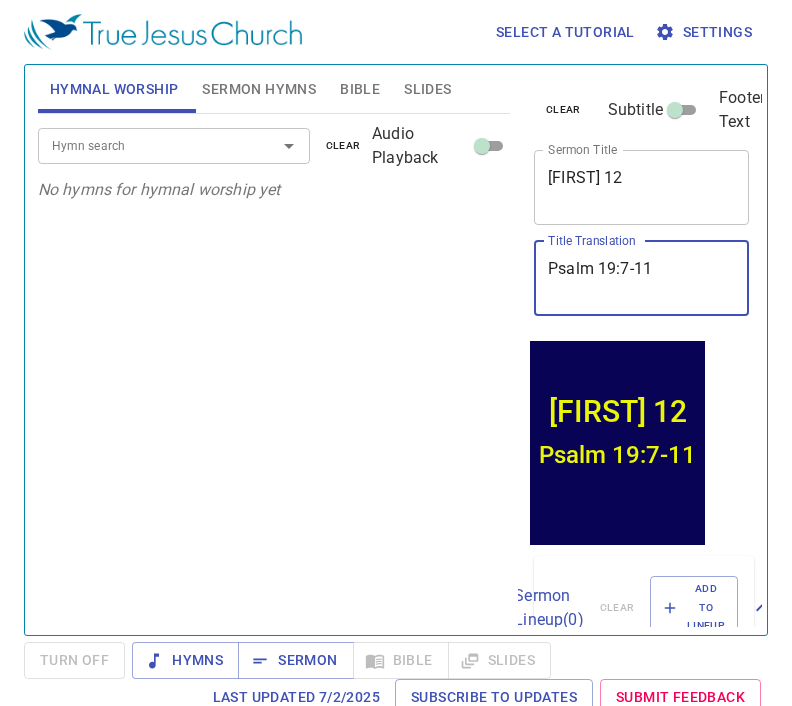 click on "clear Subtitle Footer Text Sermon Title Daniel 12 x Sermon Title Title Translation Psalm 19:7-11 x Title Translation Subtitle x Subtitle Subtitle Translation x Subtitle Translation Footer Text Footer Text" at bounding box center [640, 201] 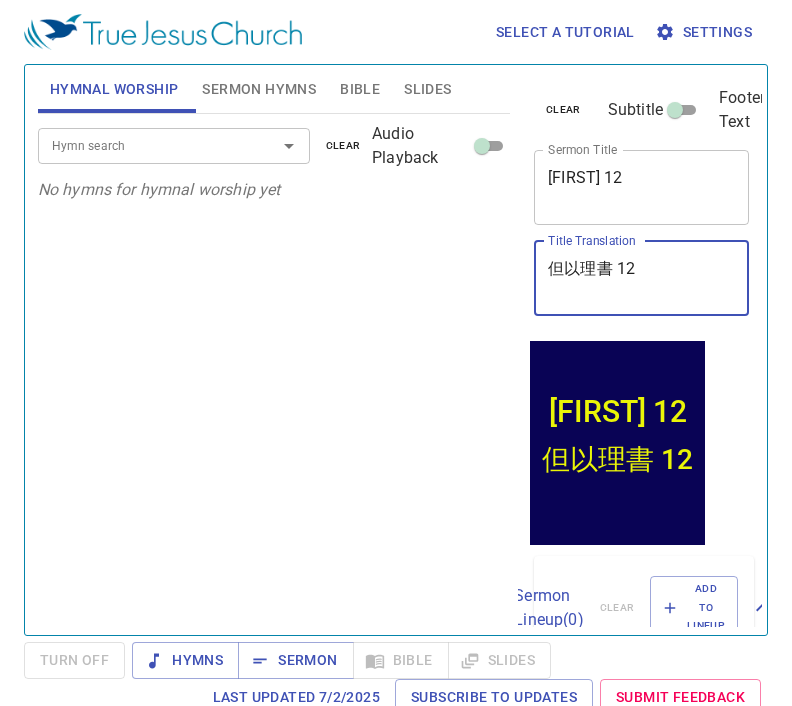 type on "但以理書 12" 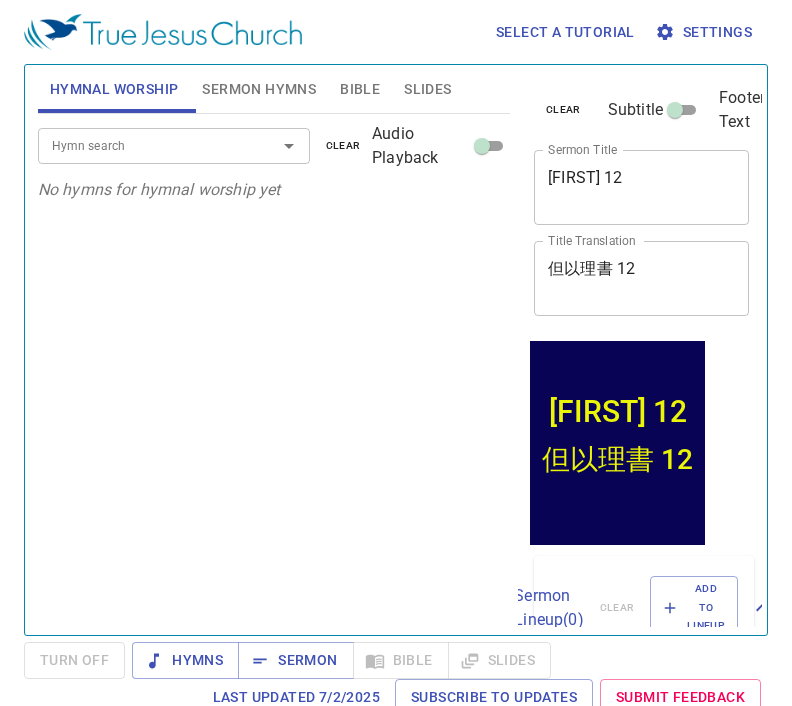 click on "Hymn search Hymn search   clear Audio Playback No hymns for hymnal worship yet" at bounding box center (274, 366) 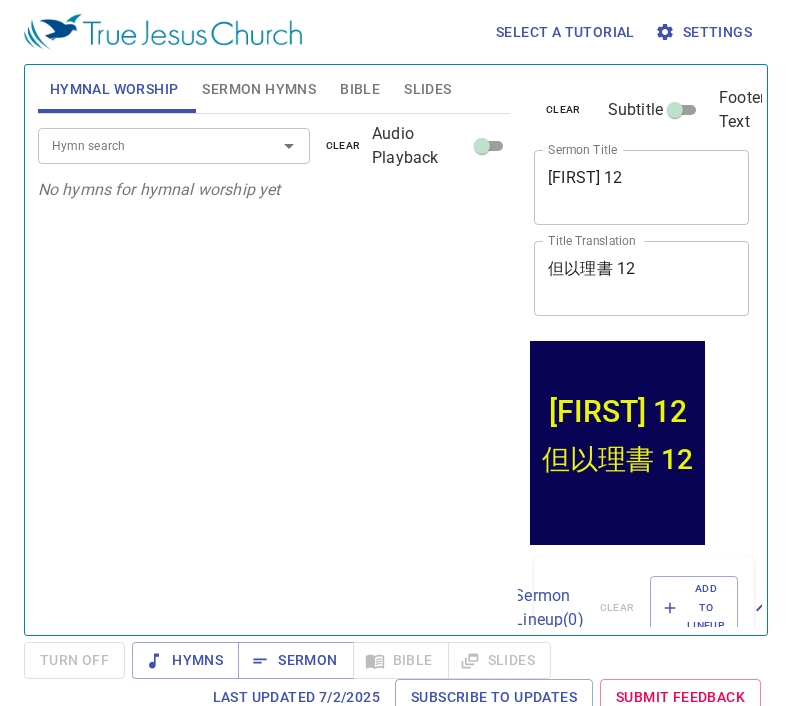 click on "Hymn search" at bounding box center (144, 145) 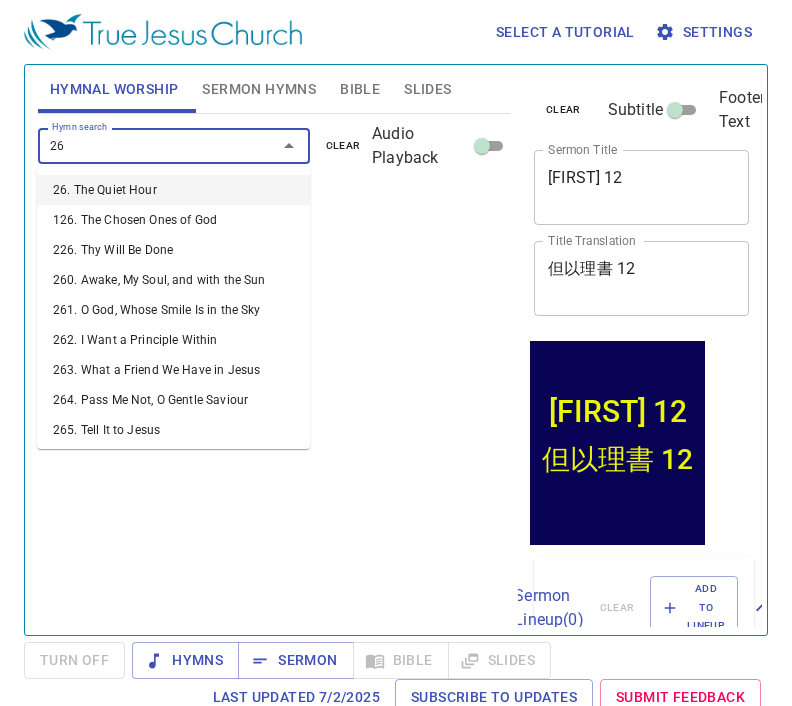 type on "263" 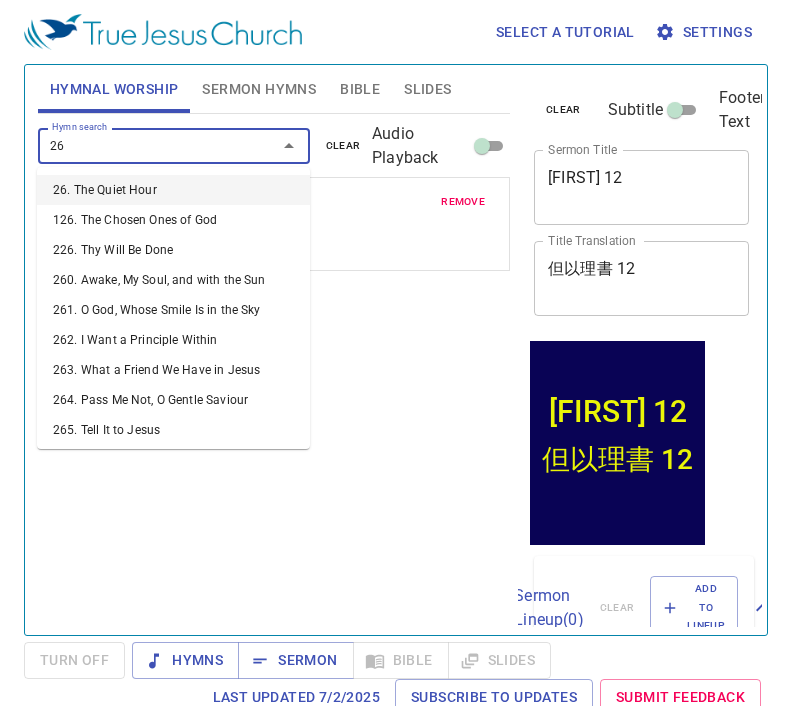 type on "264" 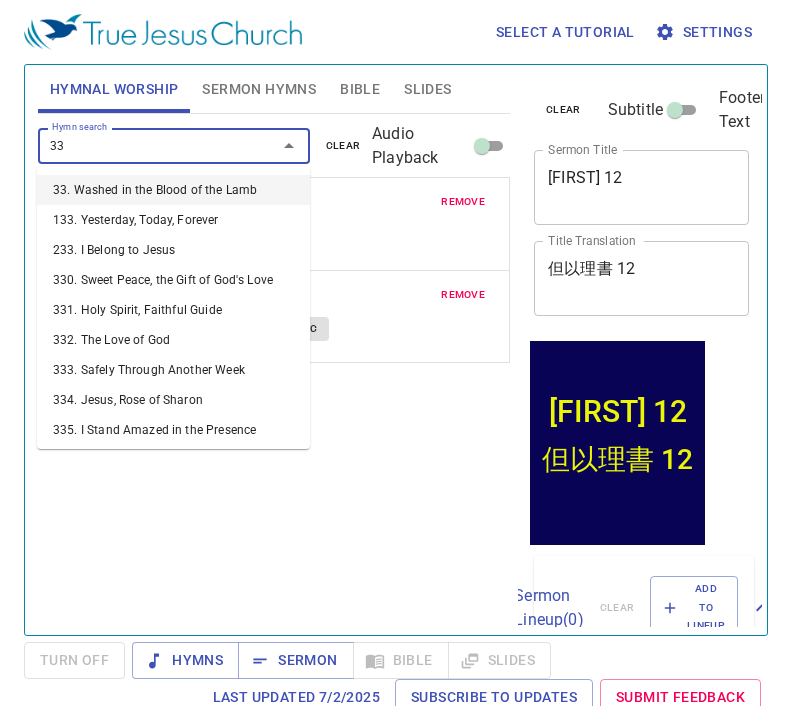 type on "337" 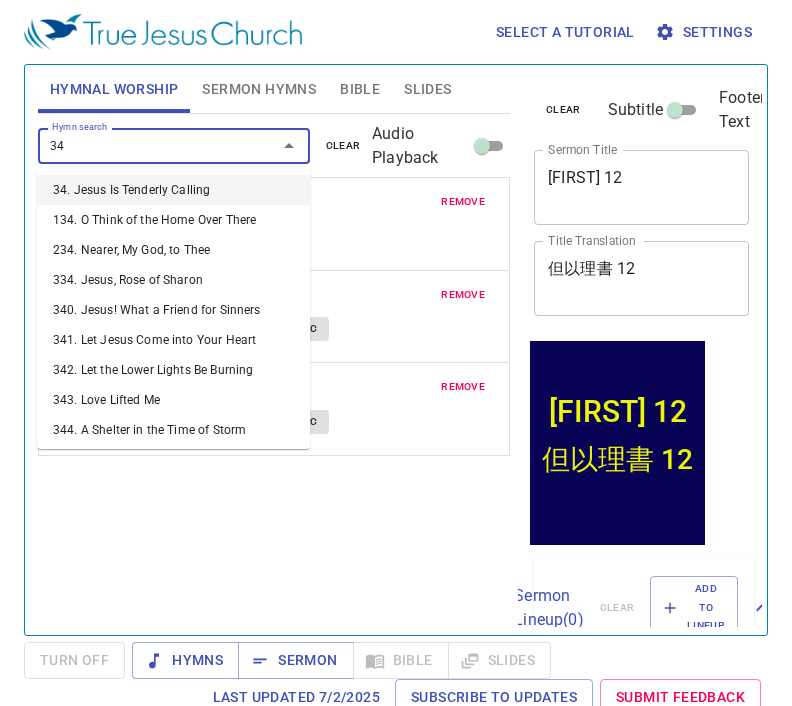type on "341" 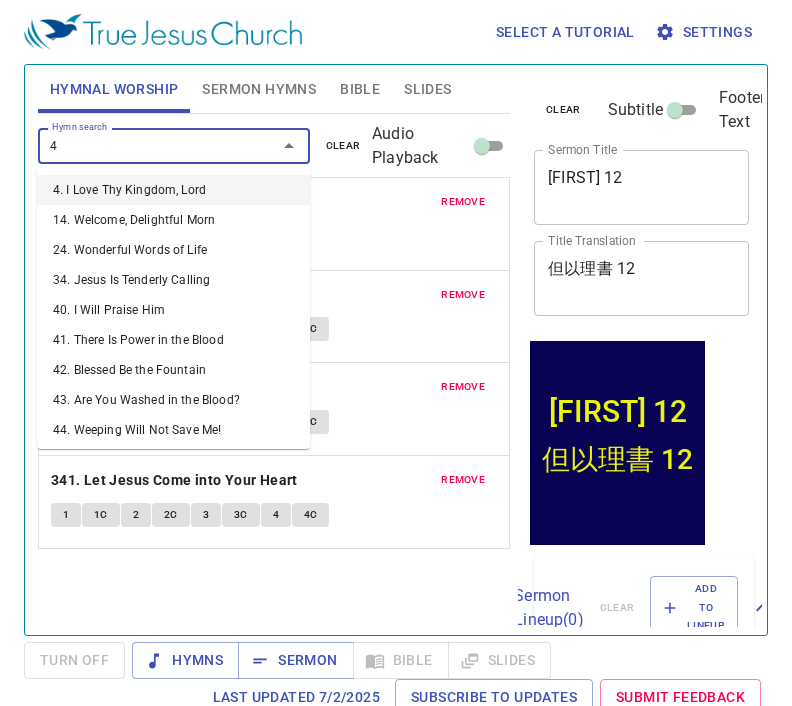 type on "43" 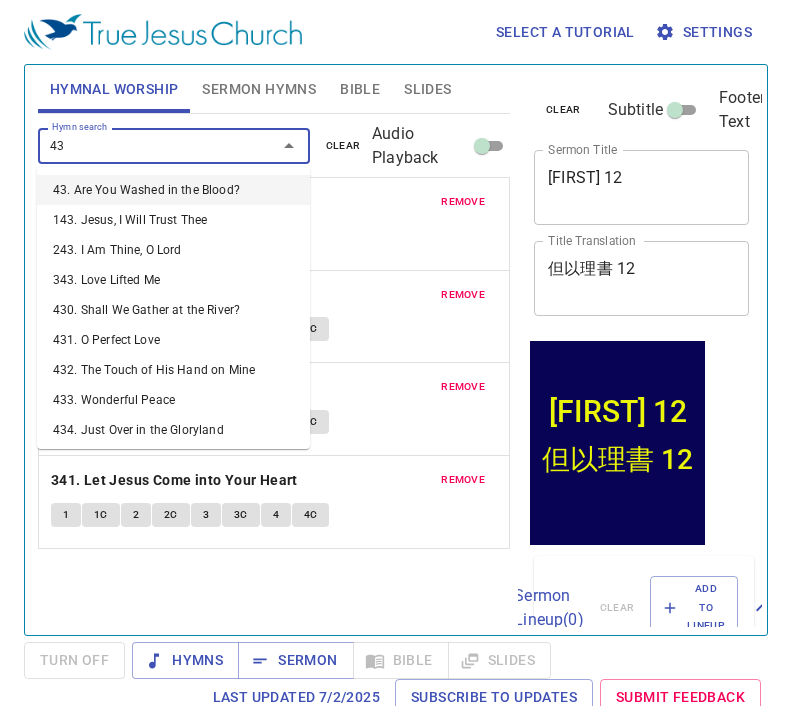 type 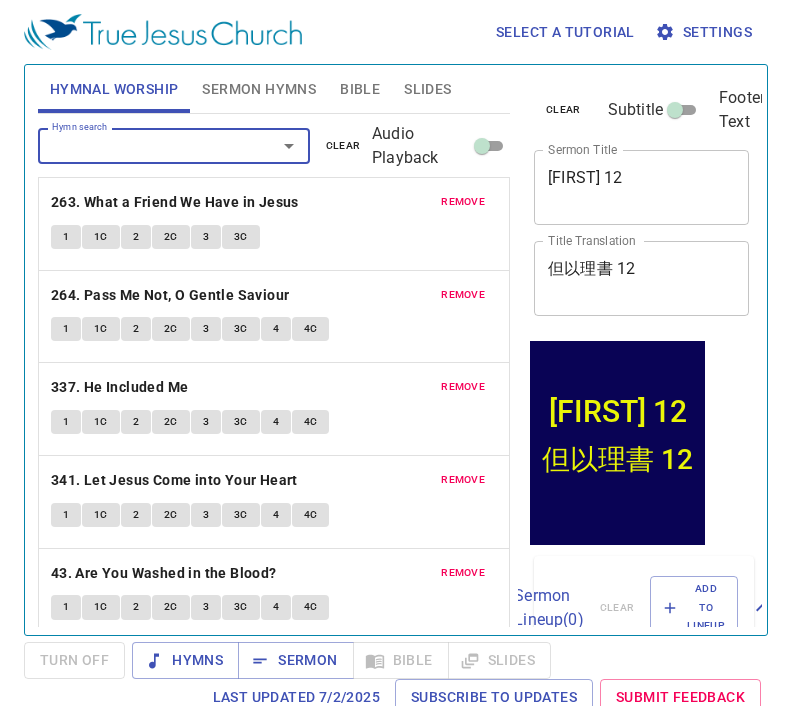 click on "Sermon Hymns" at bounding box center (259, 89) 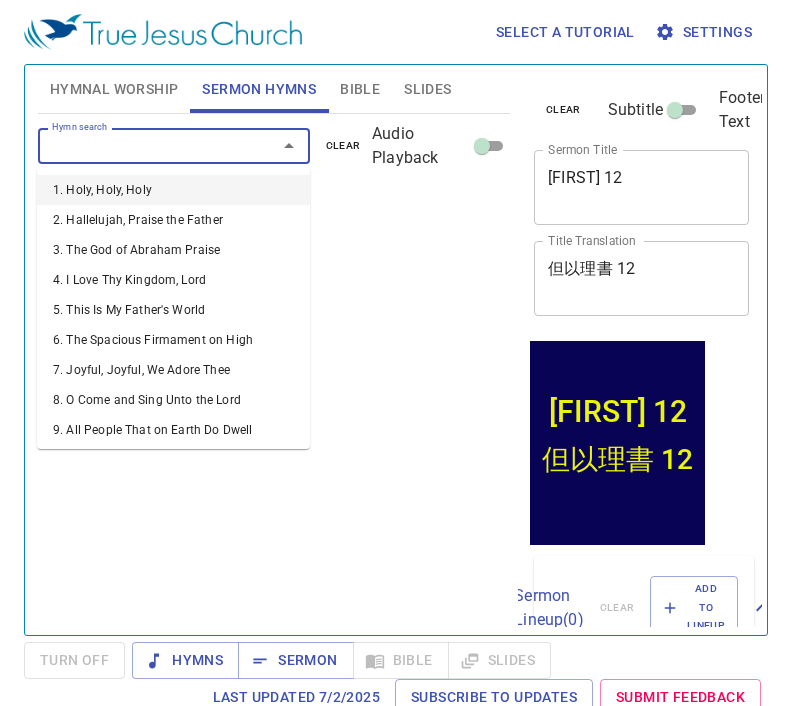 click on "Hymn search" at bounding box center (144, 145) 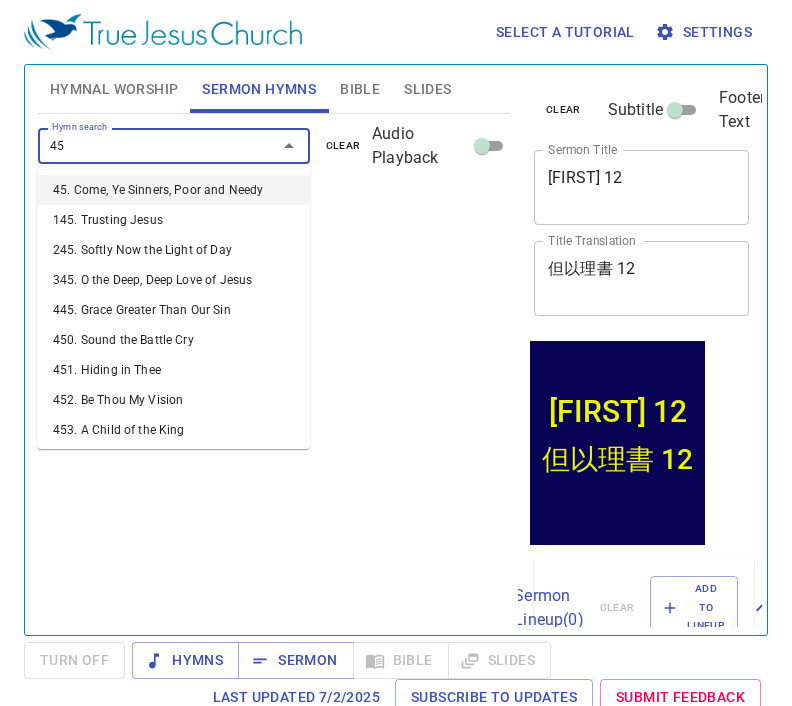 type on "452" 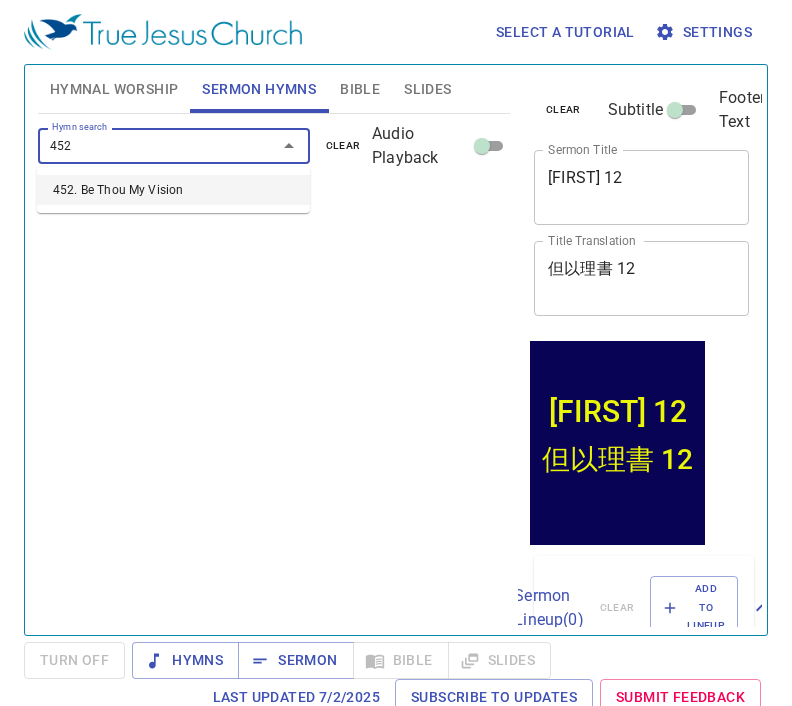 type 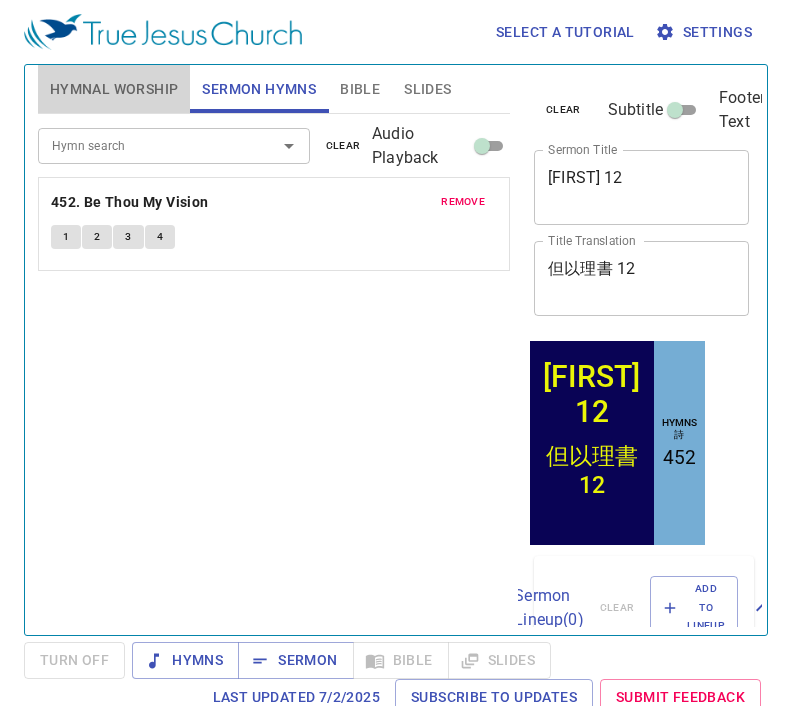 click on "Hymnal Worship" at bounding box center (114, 89) 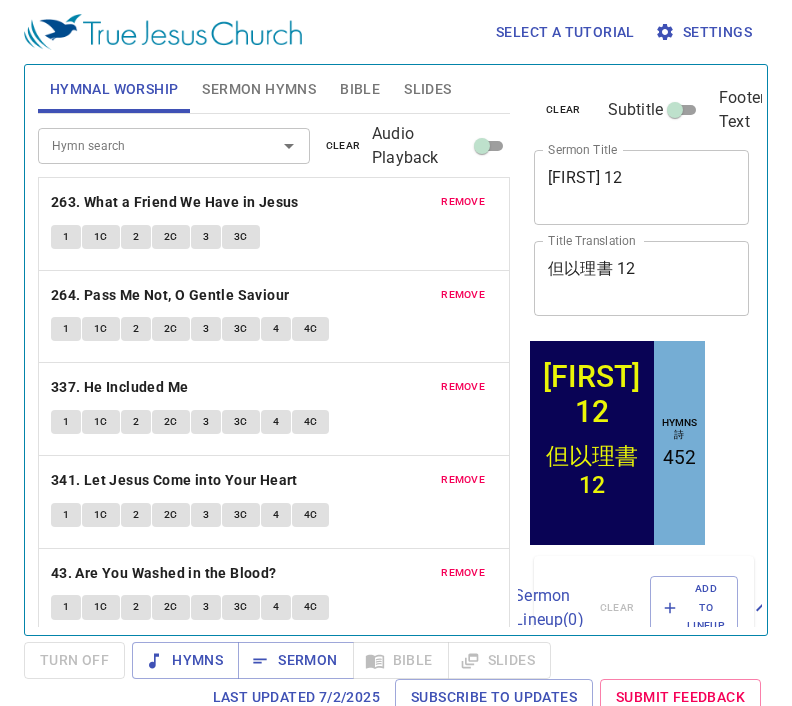 click on "Sermon" at bounding box center (295, 660) 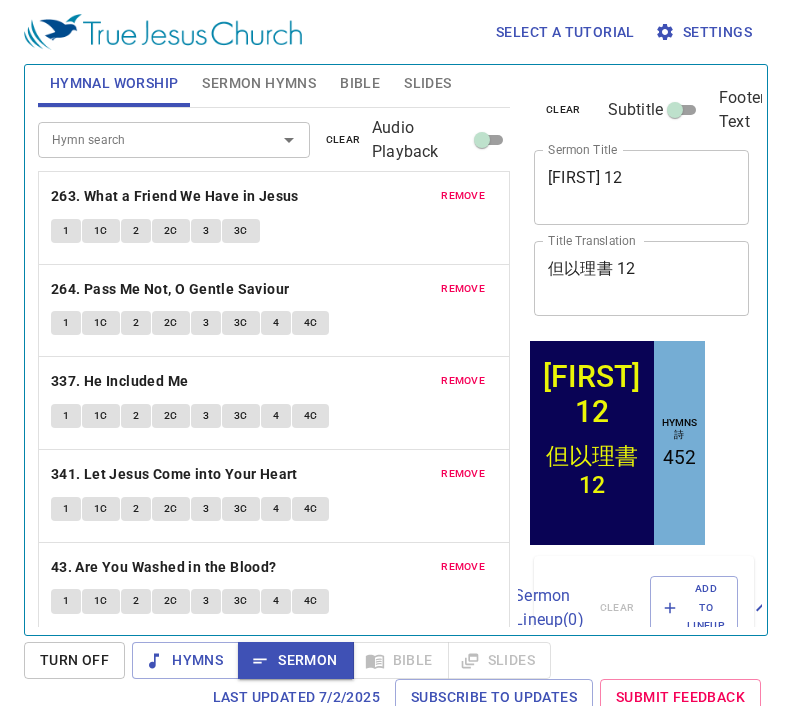 scroll, scrollTop: 11, scrollLeft: 0, axis: vertical 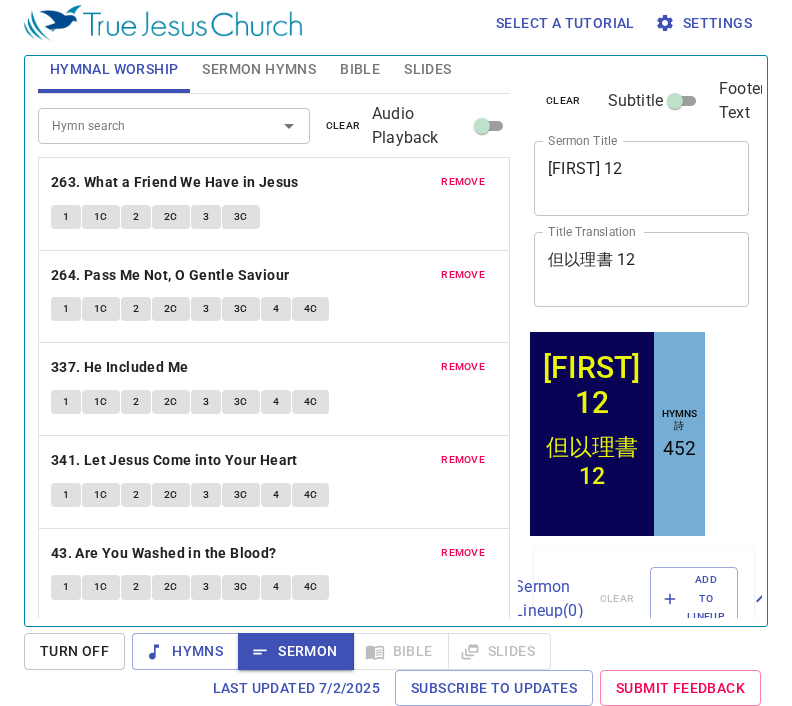 type 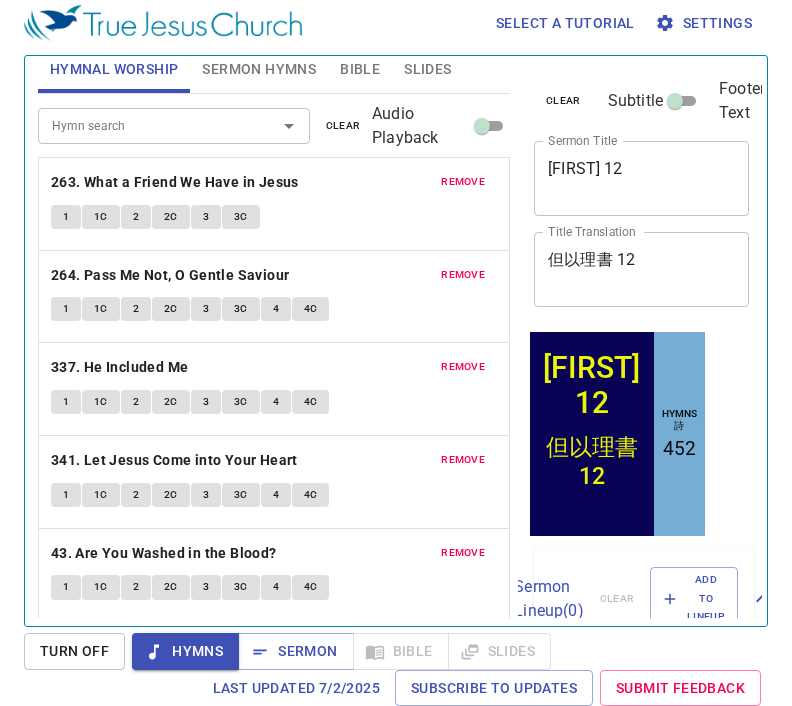 click on "263. What a Friend We Have in Jesus" at bounding box center (175, 182) 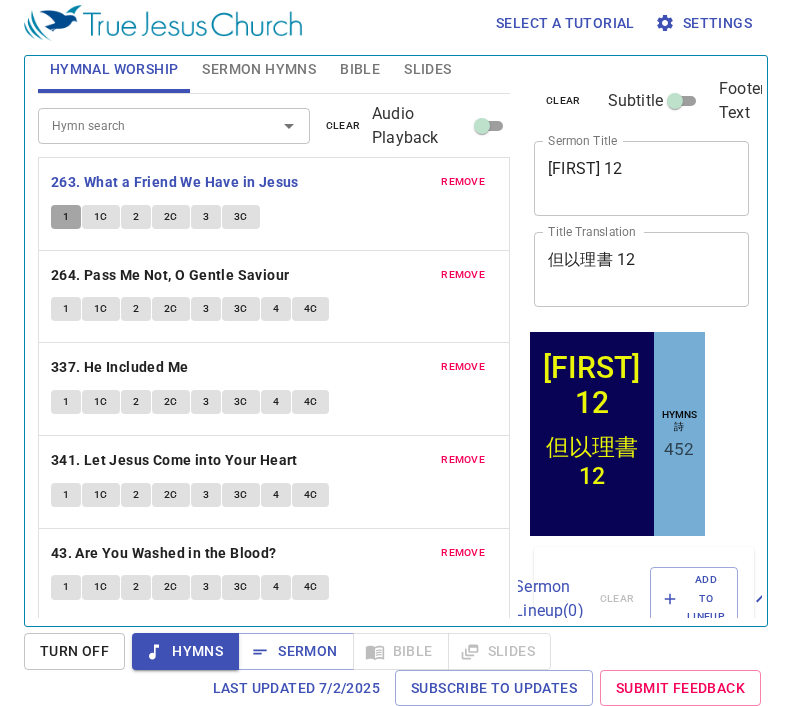 click on "1" at bounding box center [66, 217] 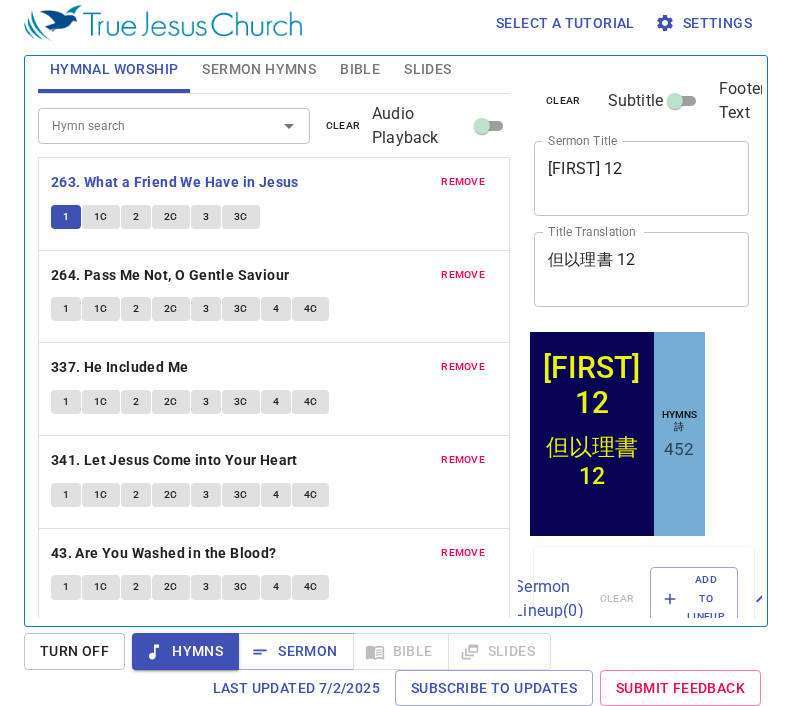 click on "1C" at bounding box center (101, 217) 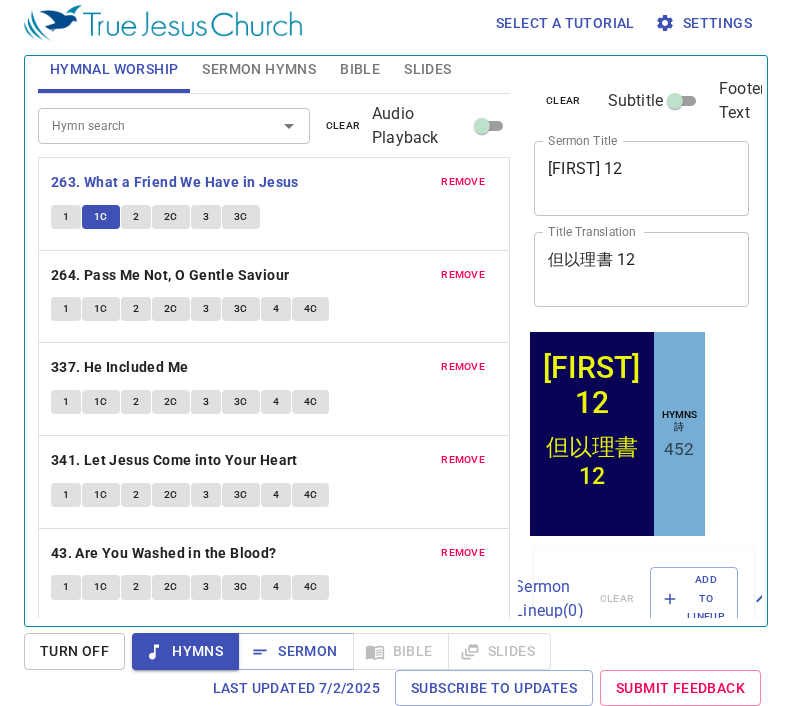 click on "2" at bounding box center [136, 217] 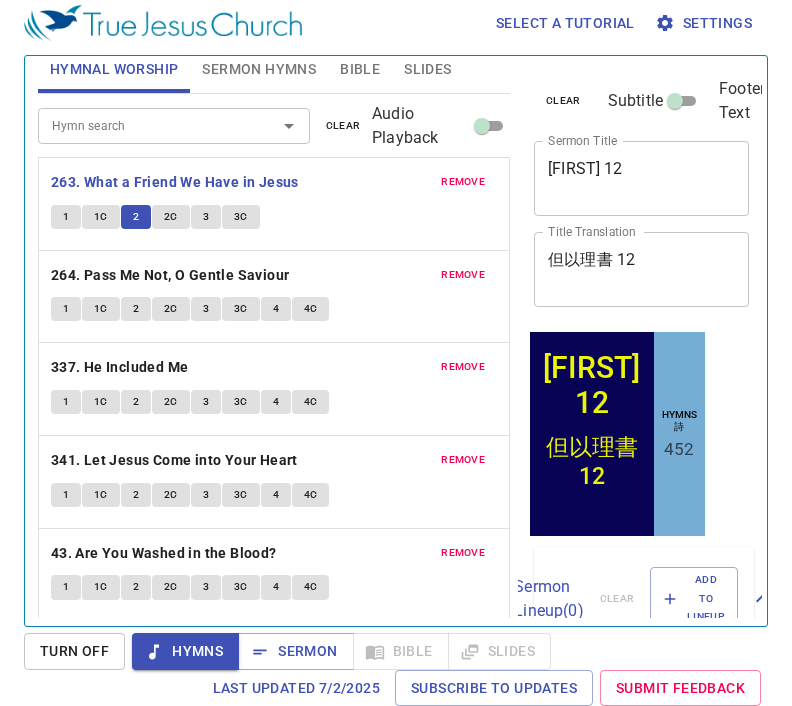 click on "2C" at bounding box center (171, 217) 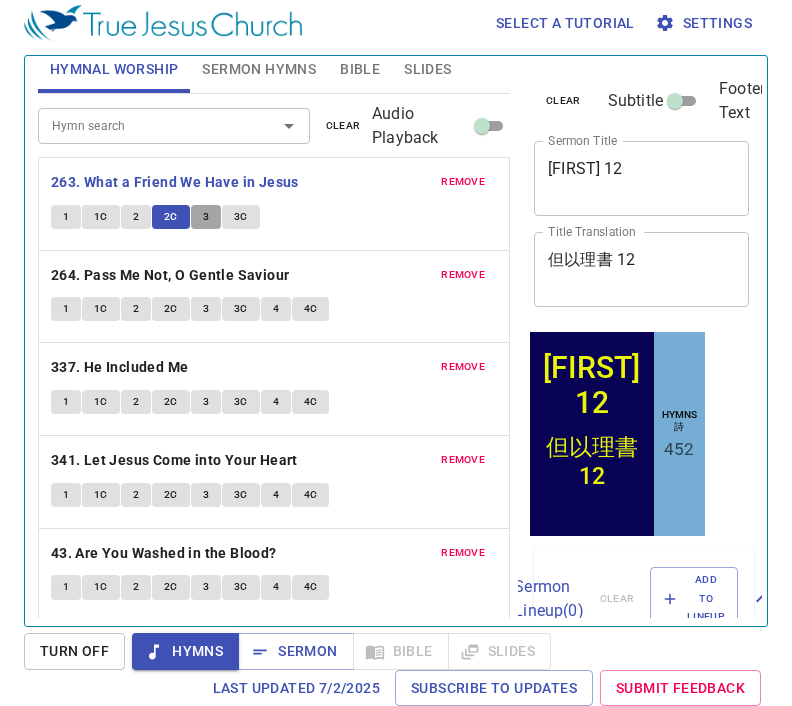 click on "3" at bounding box center (206, 217) 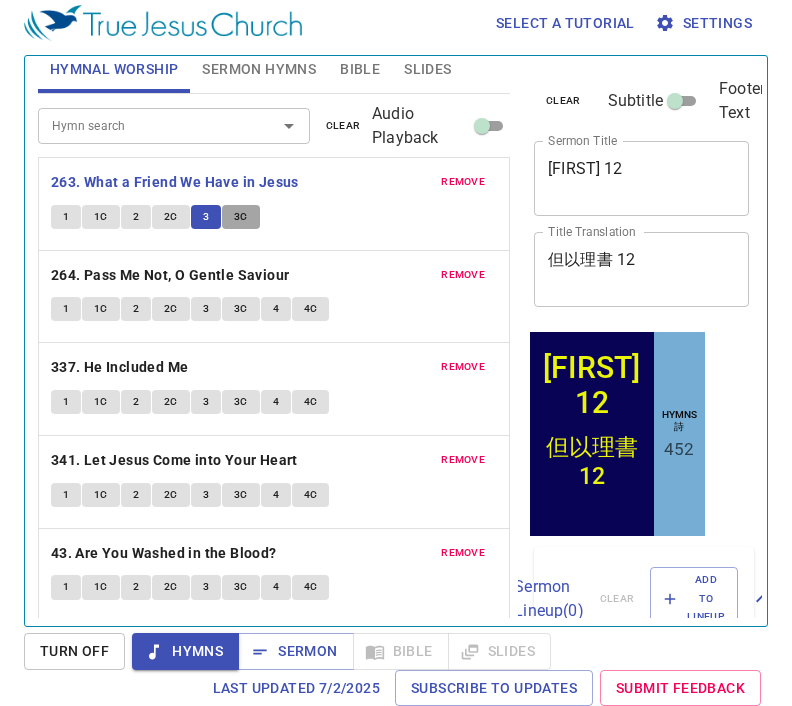 click on "3C" at bounding box center [241, 217] 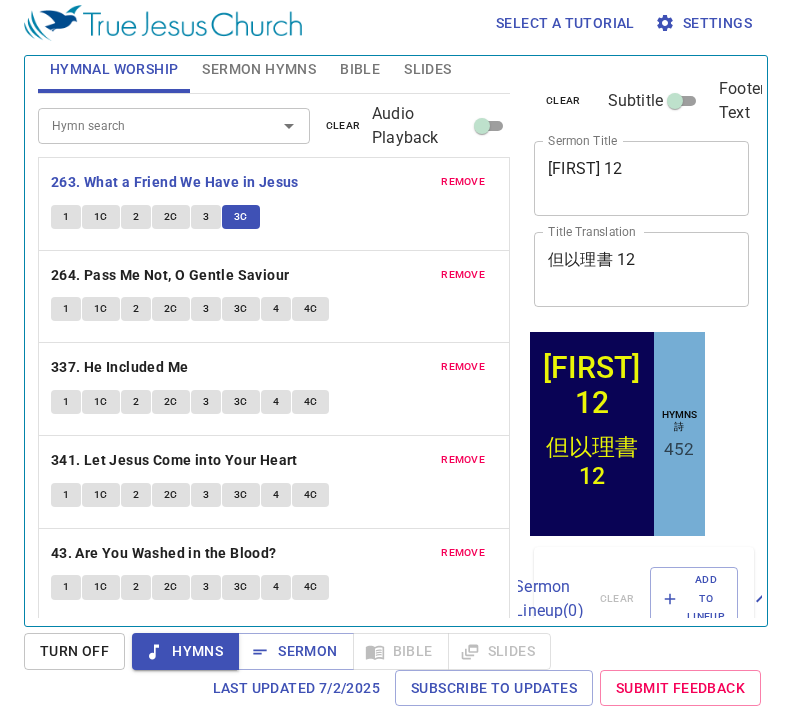 click on "264. Pass Me Not, O Gentle Saviour" at bounding box center [170, 275] 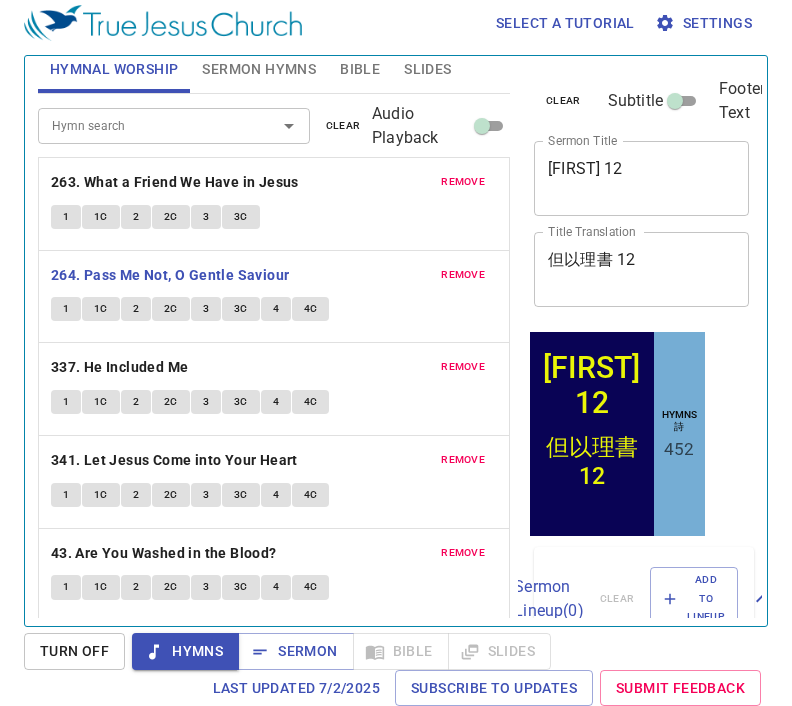 click on "1" at bounding box center (66, 309) 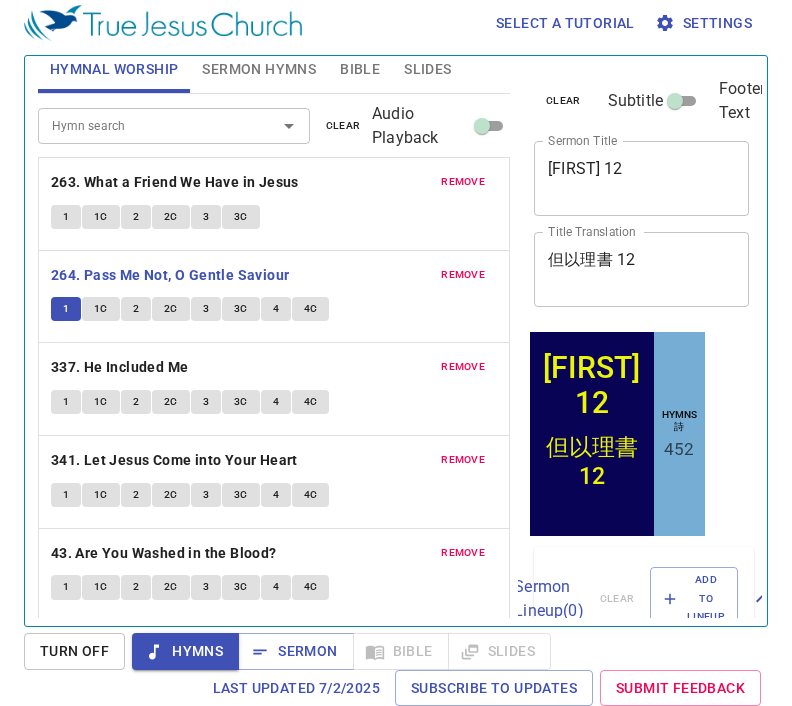 click on "1C" at bounding box center [101, 309] 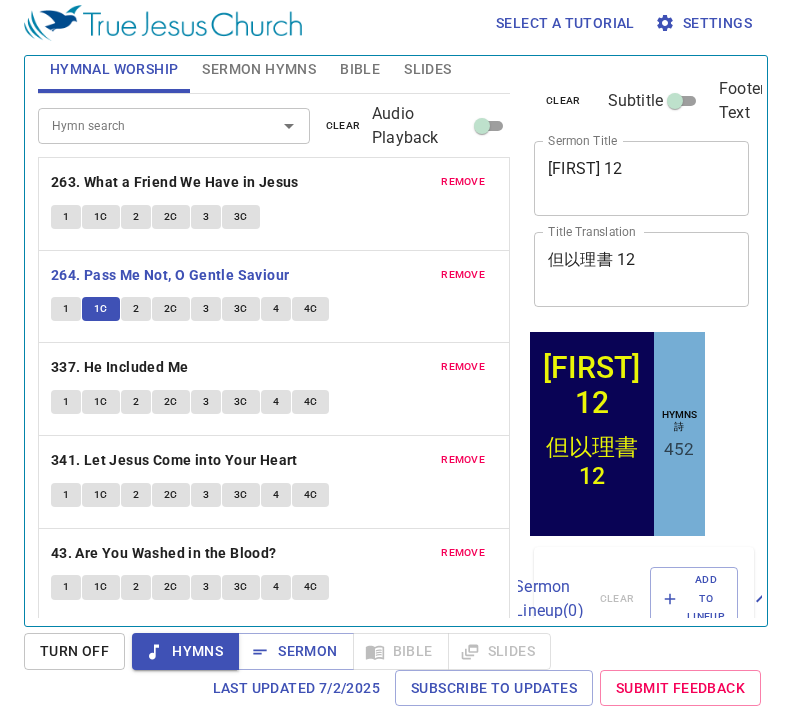 click on "2" at bounding box center [136, 309] 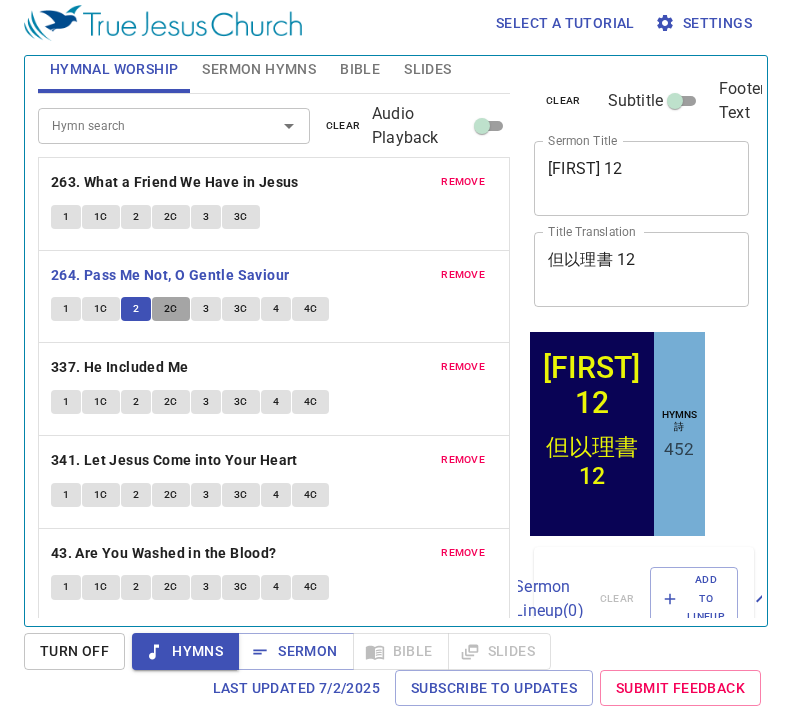 click on "2C" at bounding box center (171, 309) 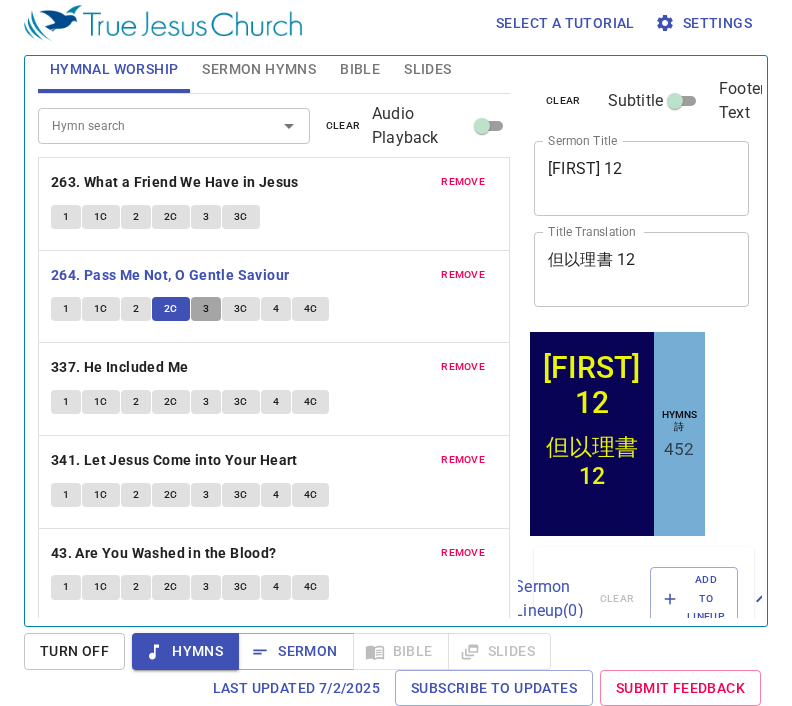 click on "3" at bounding box center [206, 309] 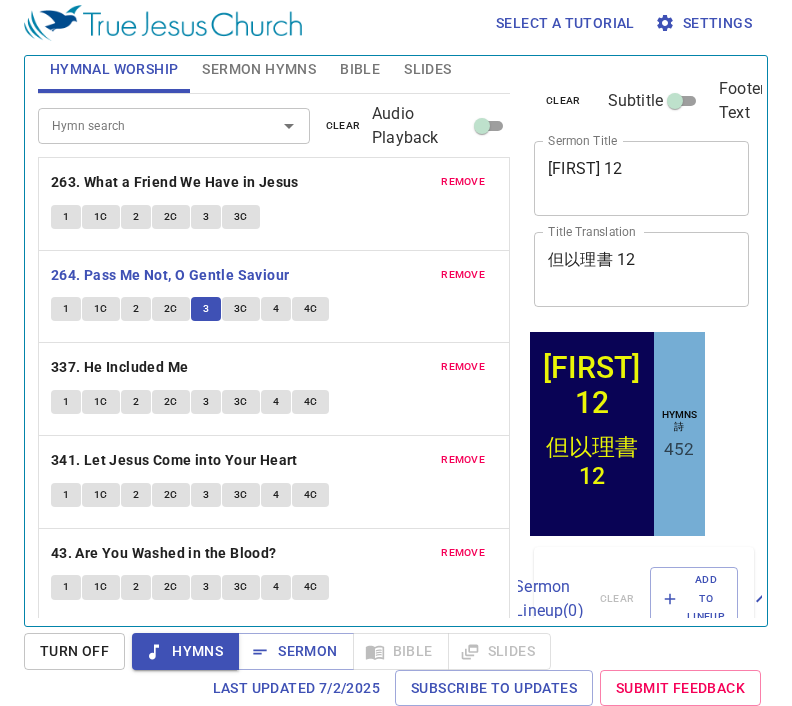 click on "3C" at bounding box center [241, 309] 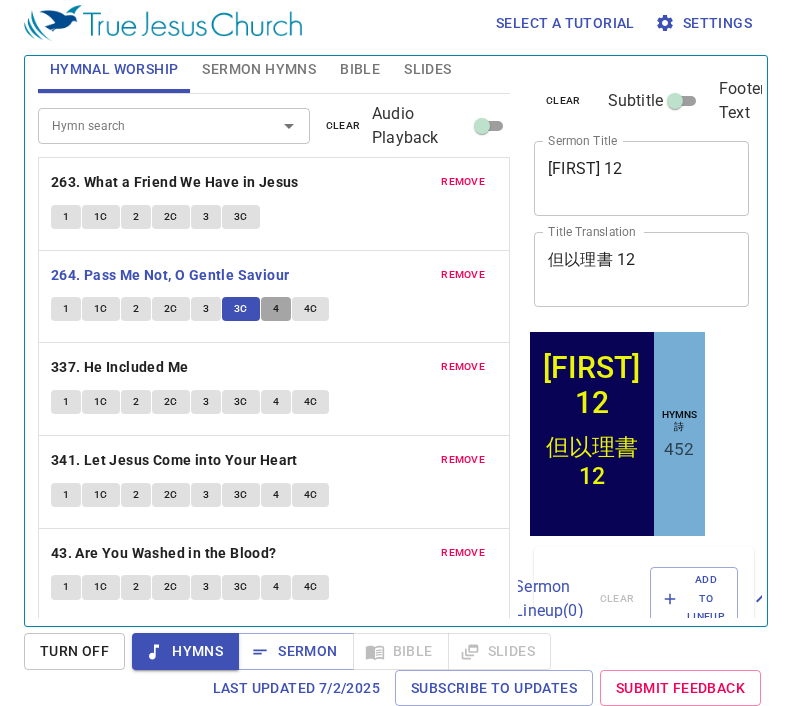 click on "4" at bounding box center [276, 309] 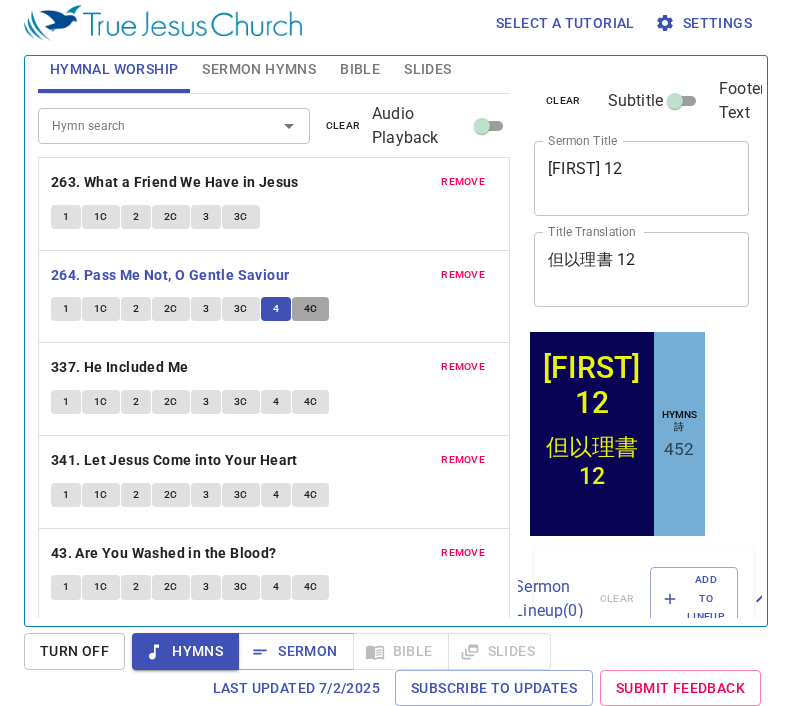 click on "4C" at bounding box center [311, 309] 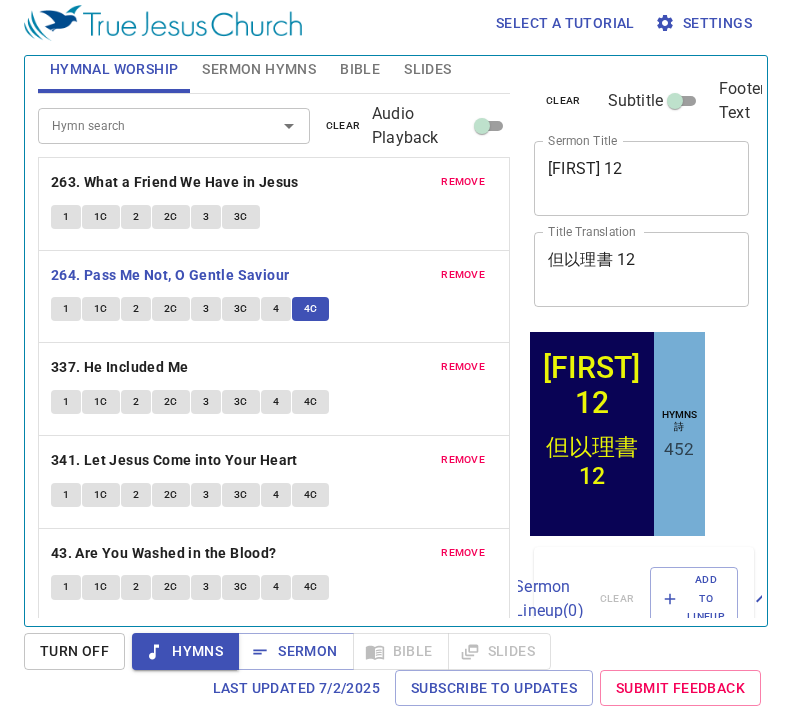 click on "337. He Included Me" at bounding box center [120, 367] 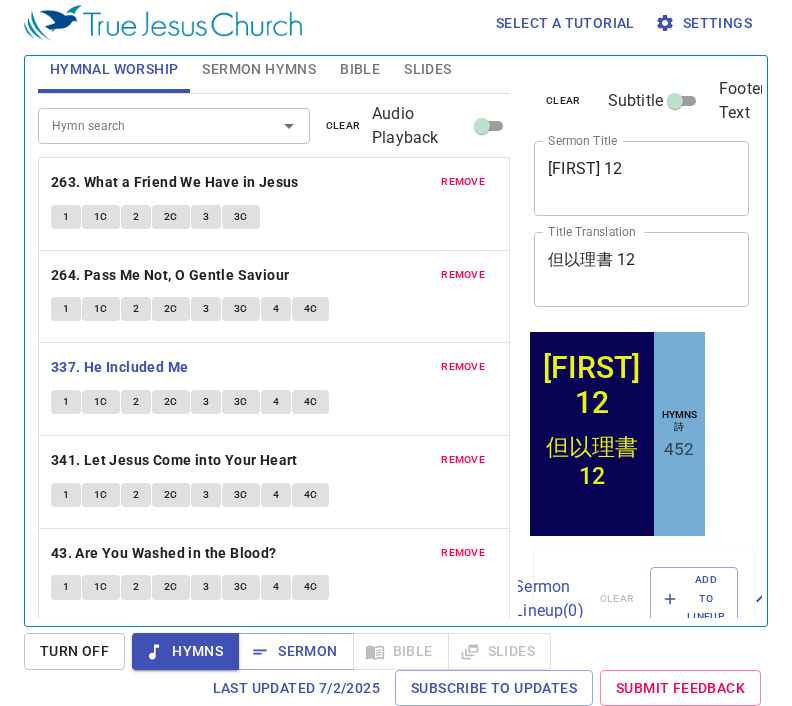 click on "1" at bounding box center [66, 402] 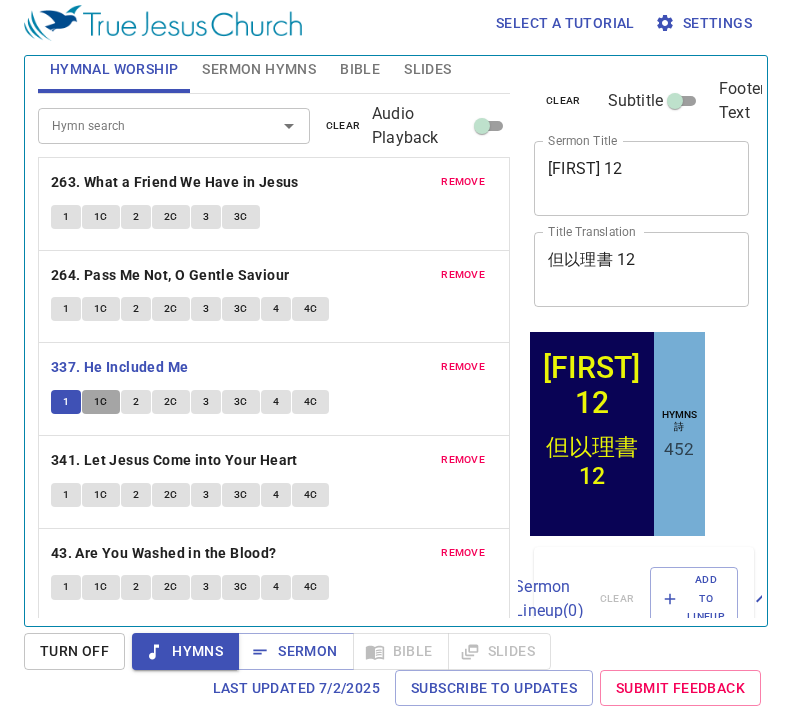 click on "1C" at bounding box center [101, 402] 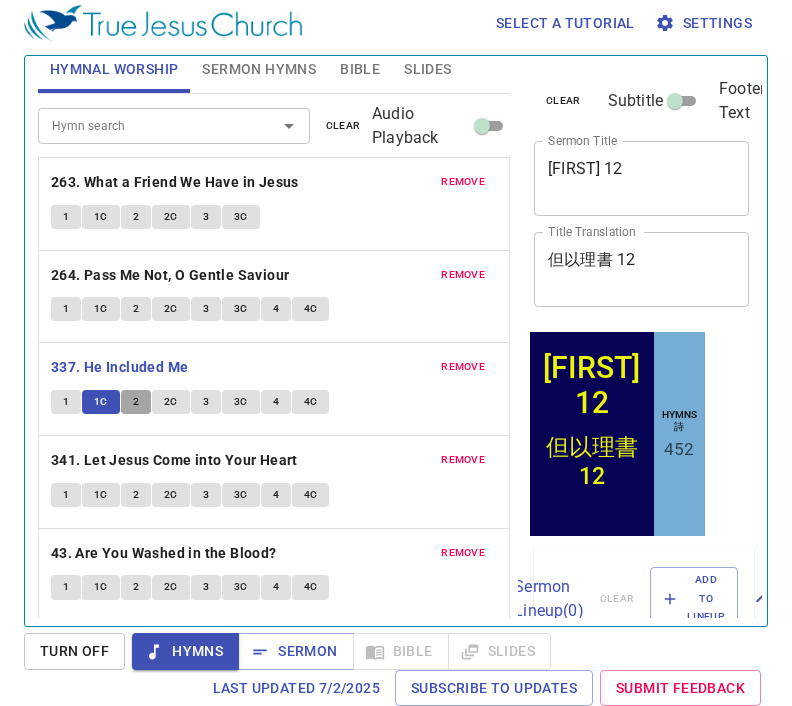 click on "2" at bounding box center [136, 402] 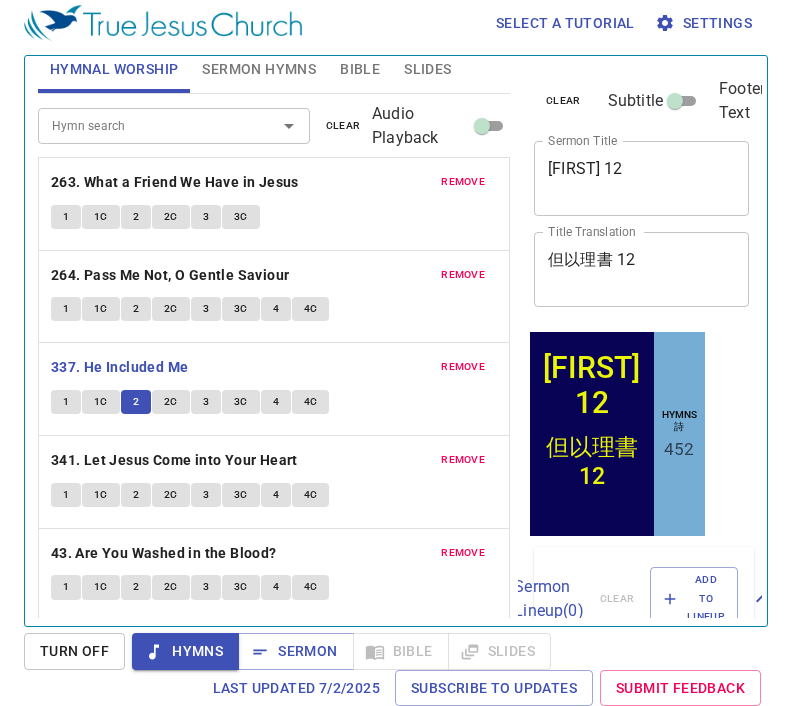 click on "2C" at bounding box center [171, 402] 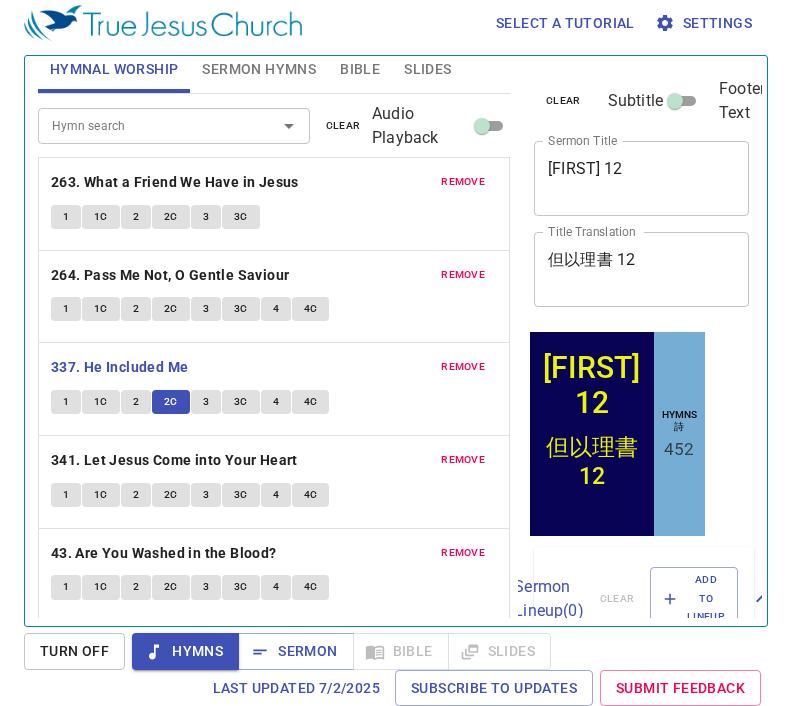 click on "3" at bounding box center [206, 402] 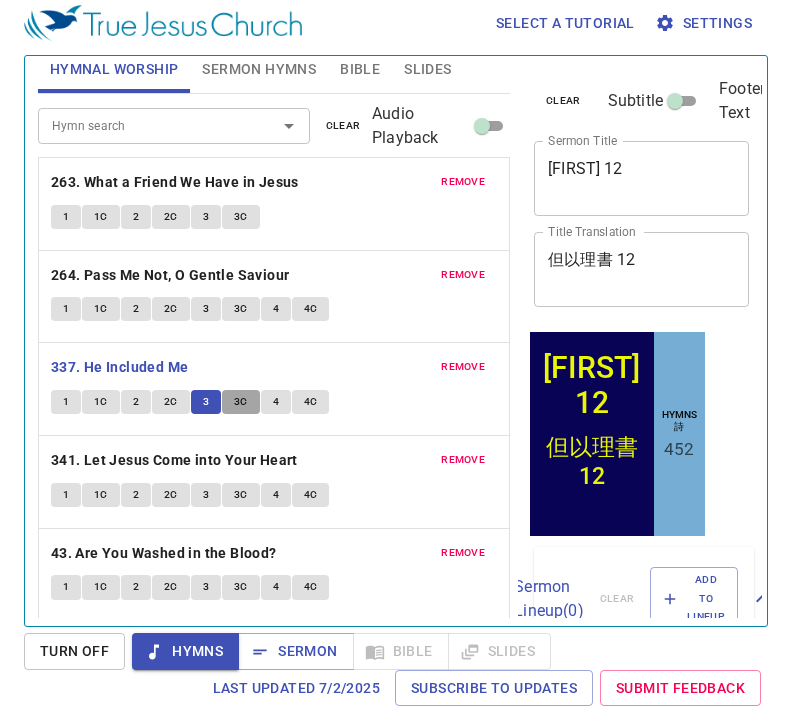 click on "3C" at bounding box center (241, 402) 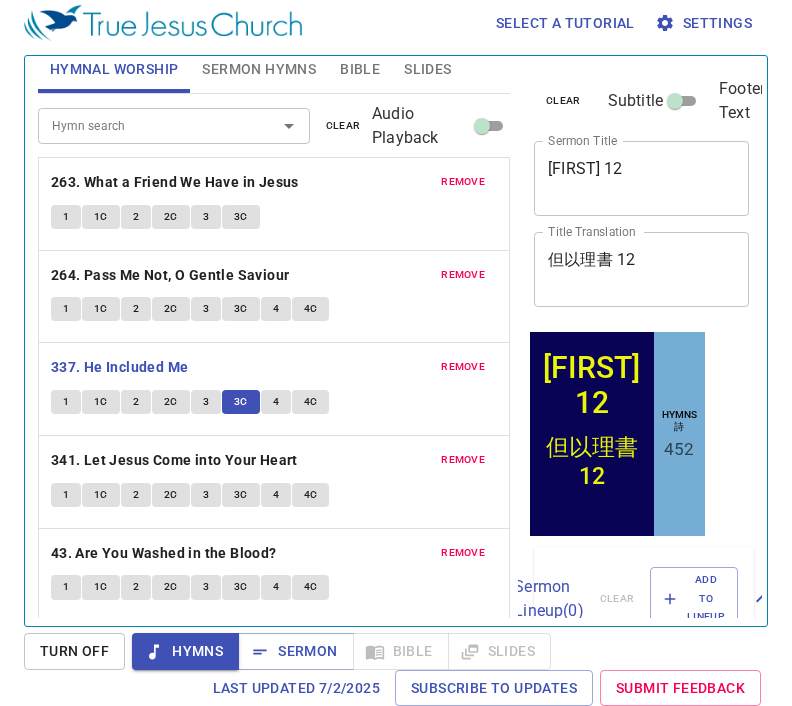 click on "4" at bounding box center (276, 402) 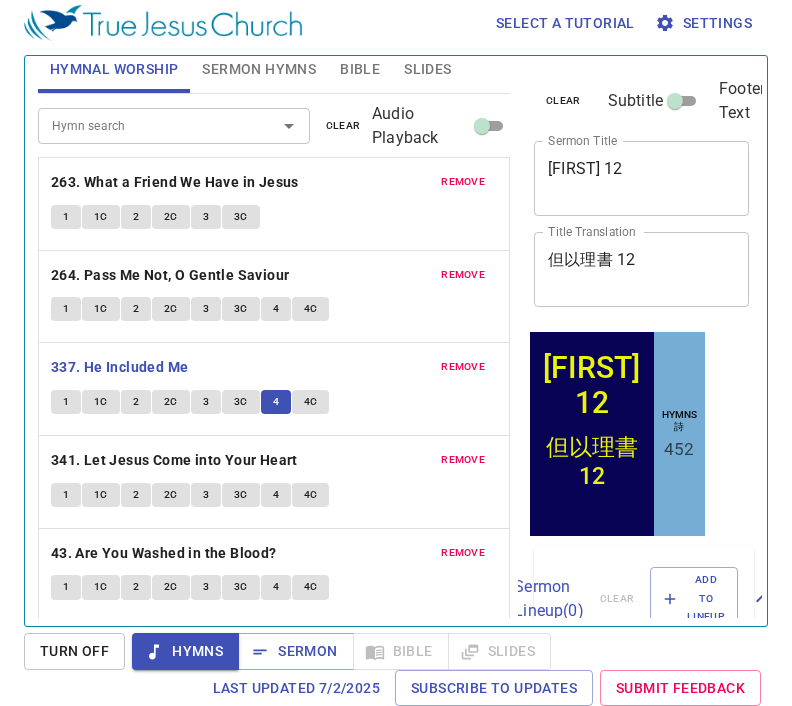 click on "4C" at bounding box center (311, 402) 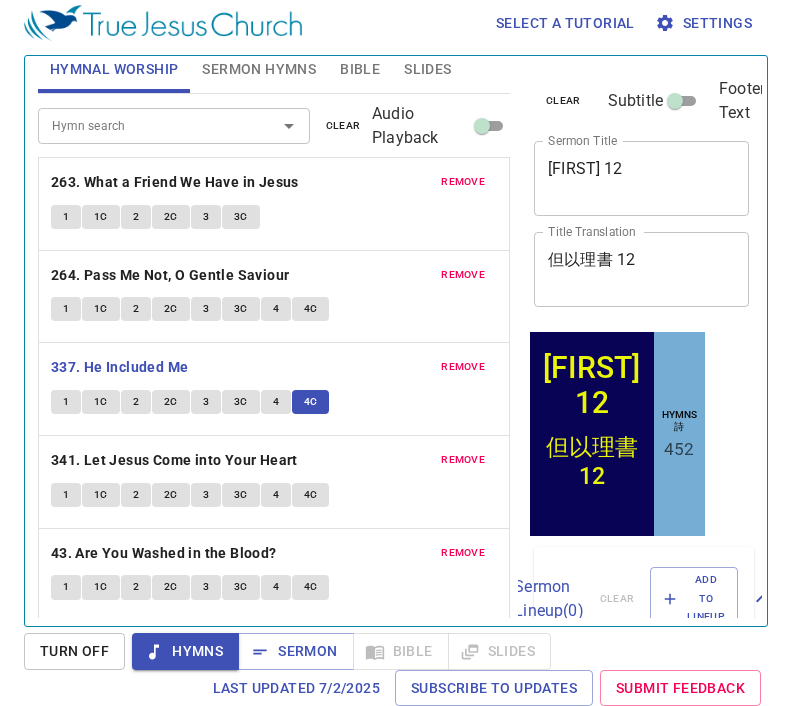 click on "341. Let Jesus Come into Your Heart" at bounding box center [174, 460] 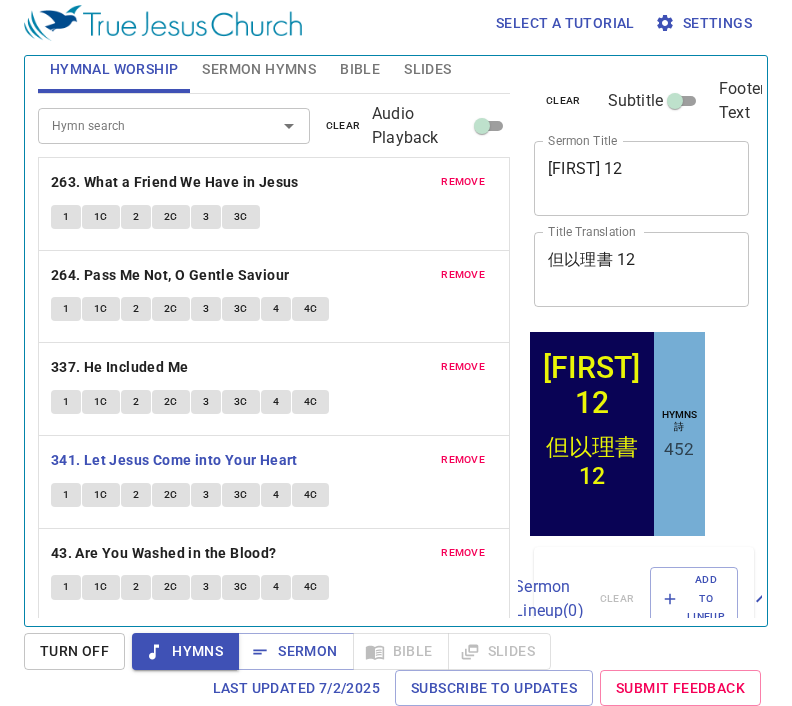 click on "4C" at bounding box center [311, 402] 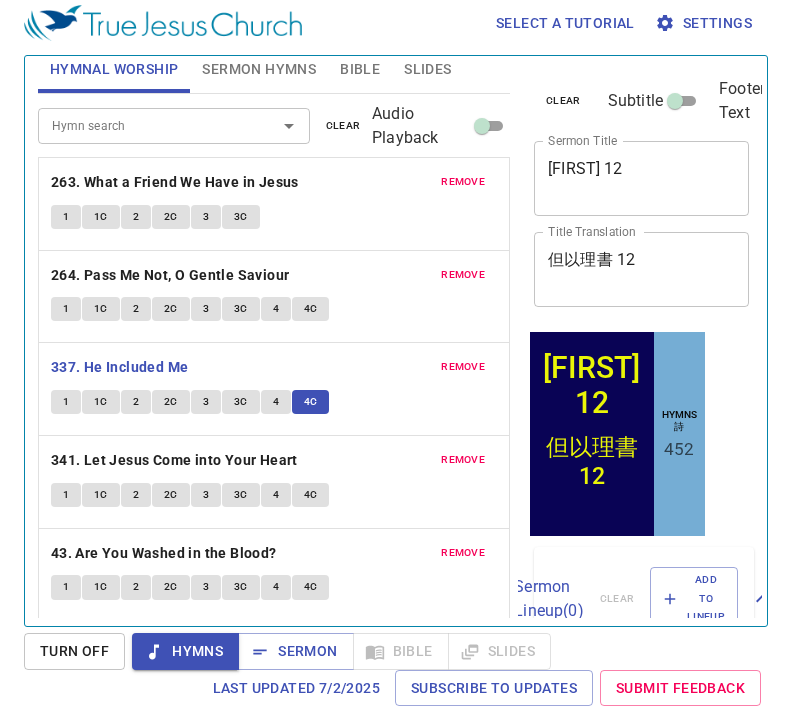 click on "341. Let Jesus Come into Your Heart" at bounding box center (174, 460) 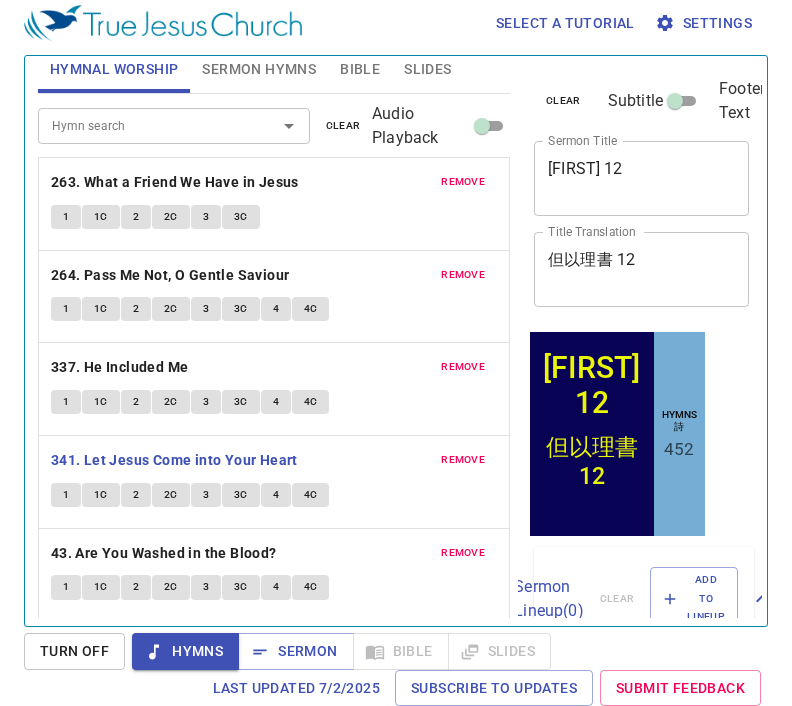 click on "1" at bounding box center [66, 495] 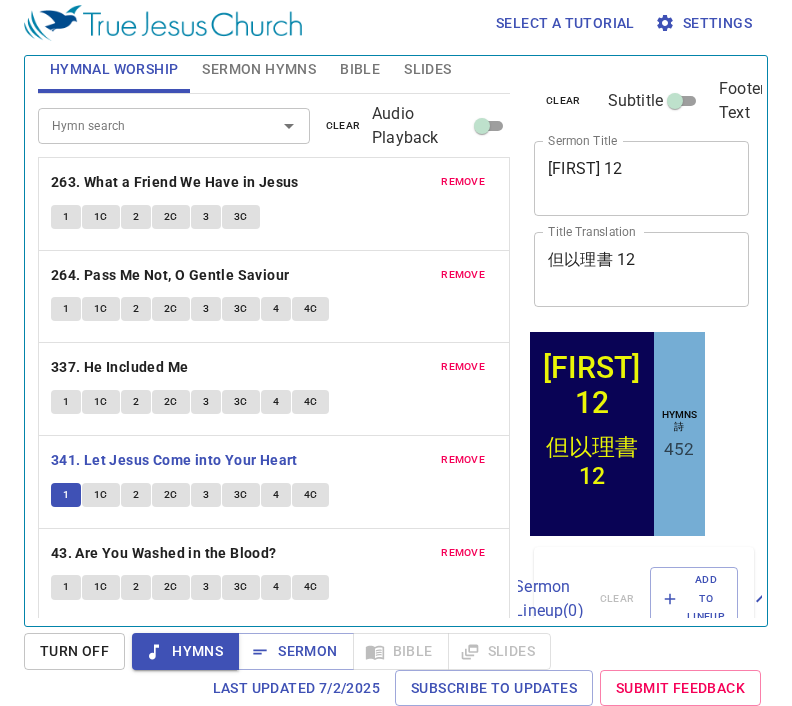 click on "1C" at bounding box center [101, 495] 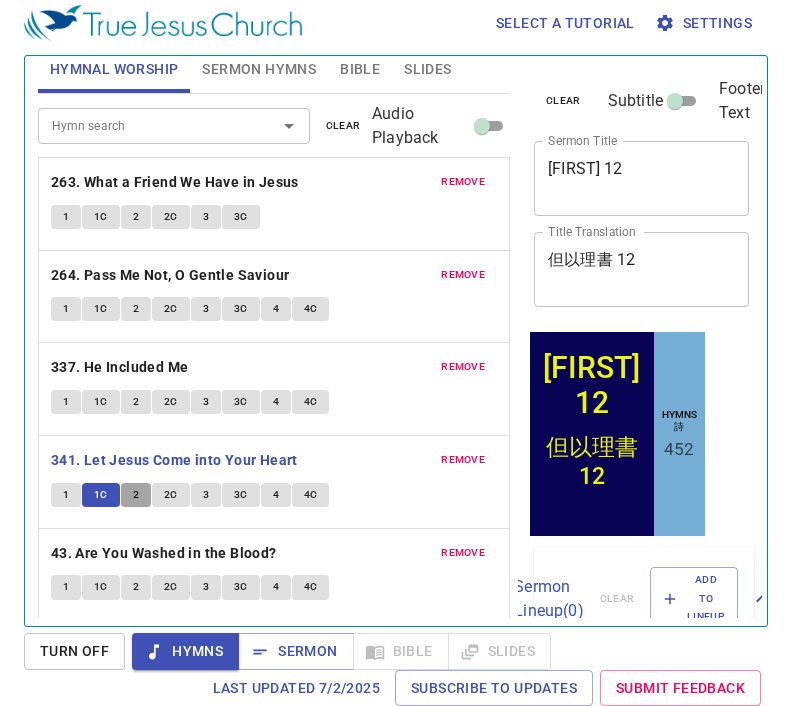 click on "2" at bounding box center (136, 495) 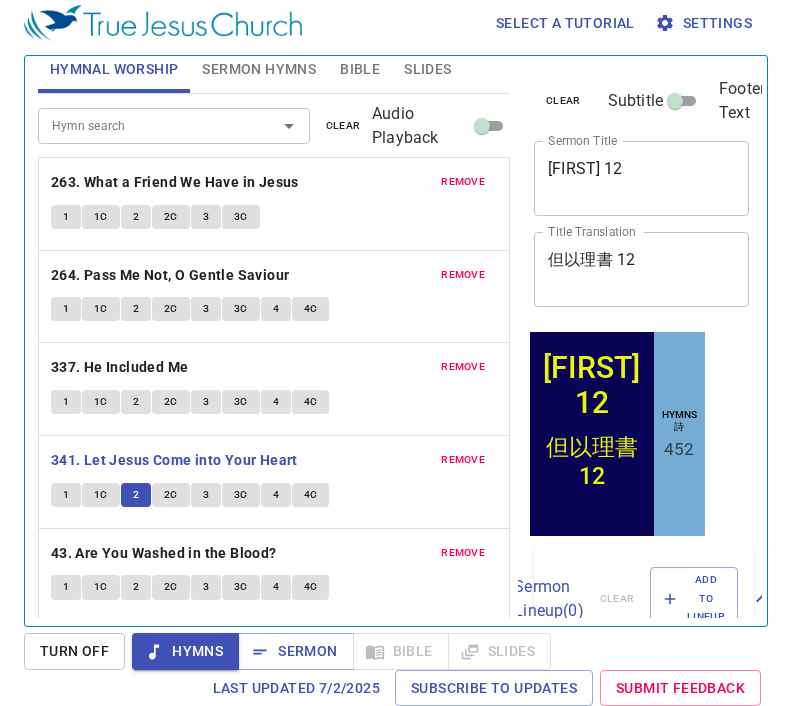 click on "2C" at bounding box center [171, 495] 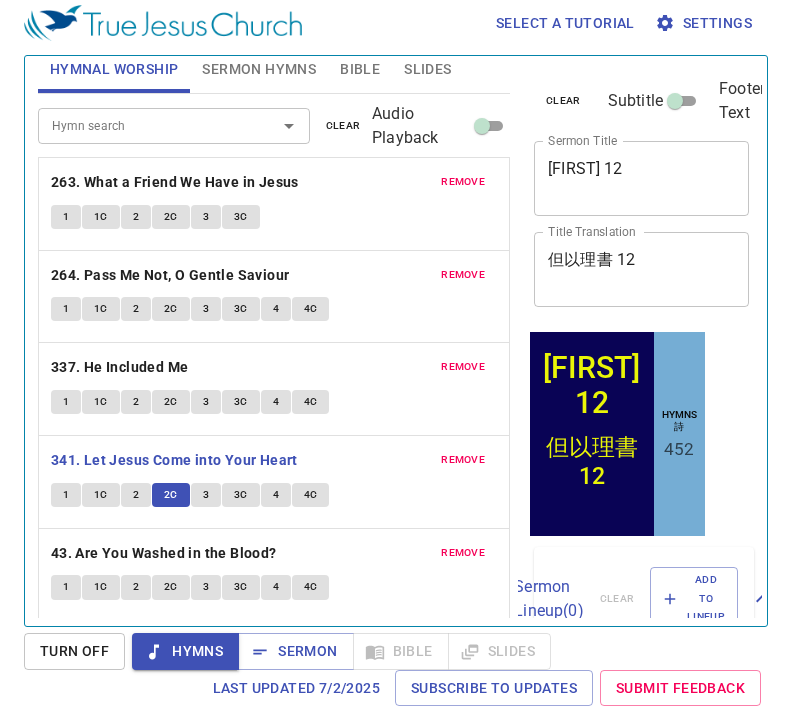 click on "3" at bounding box center (206, 495) 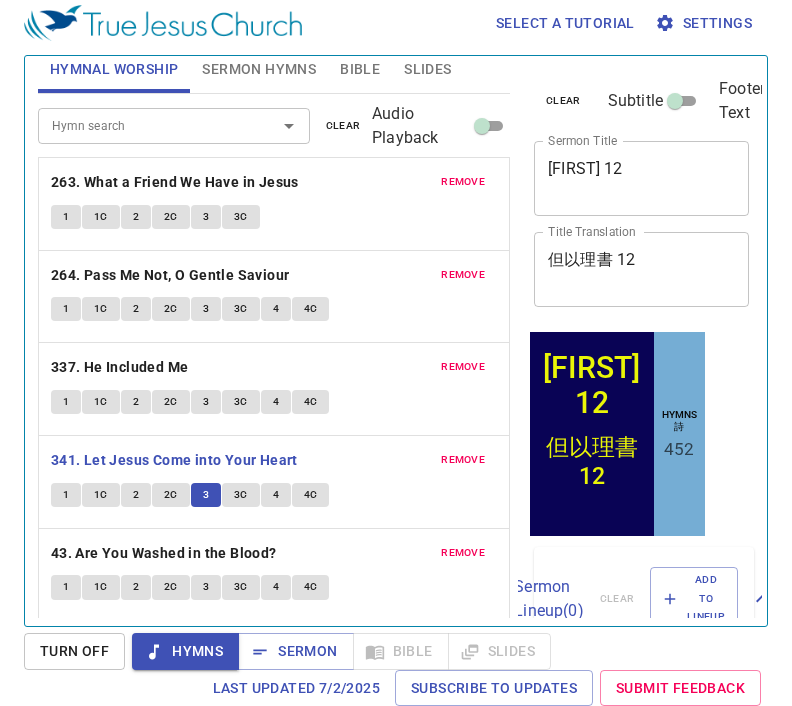 click on "3C" at bounding box center [241, 495] 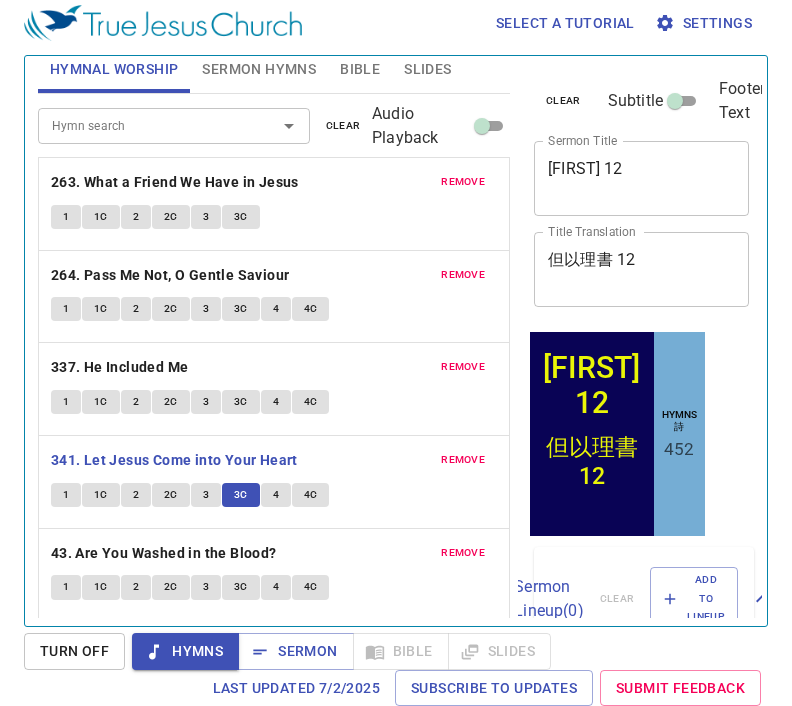 click on "4" at bounding box center [276, 495] 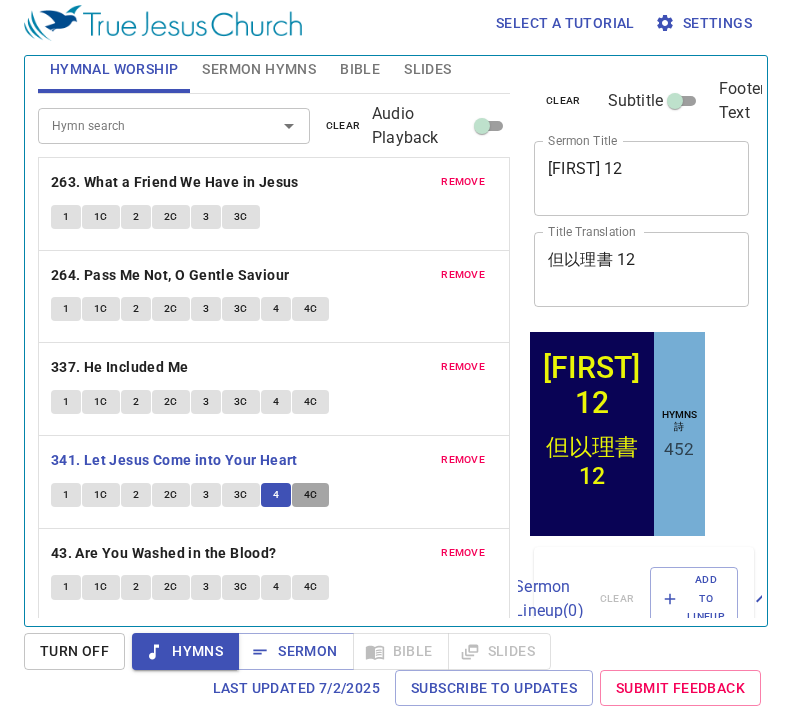 click on "4C" at bounding box center [311, 495] 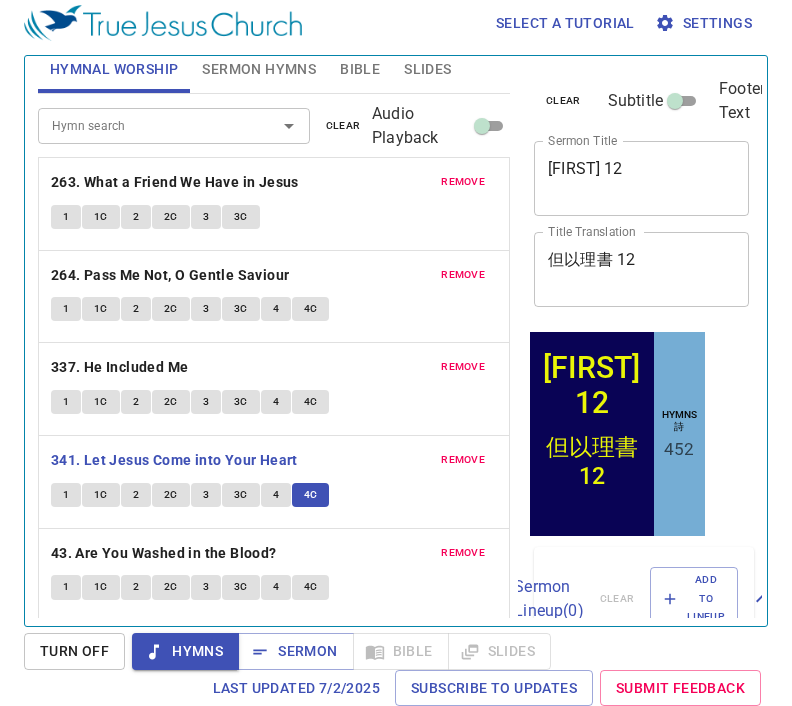 click on "43. Are You Washed in the Blood?" at bounding box center [164, 553] 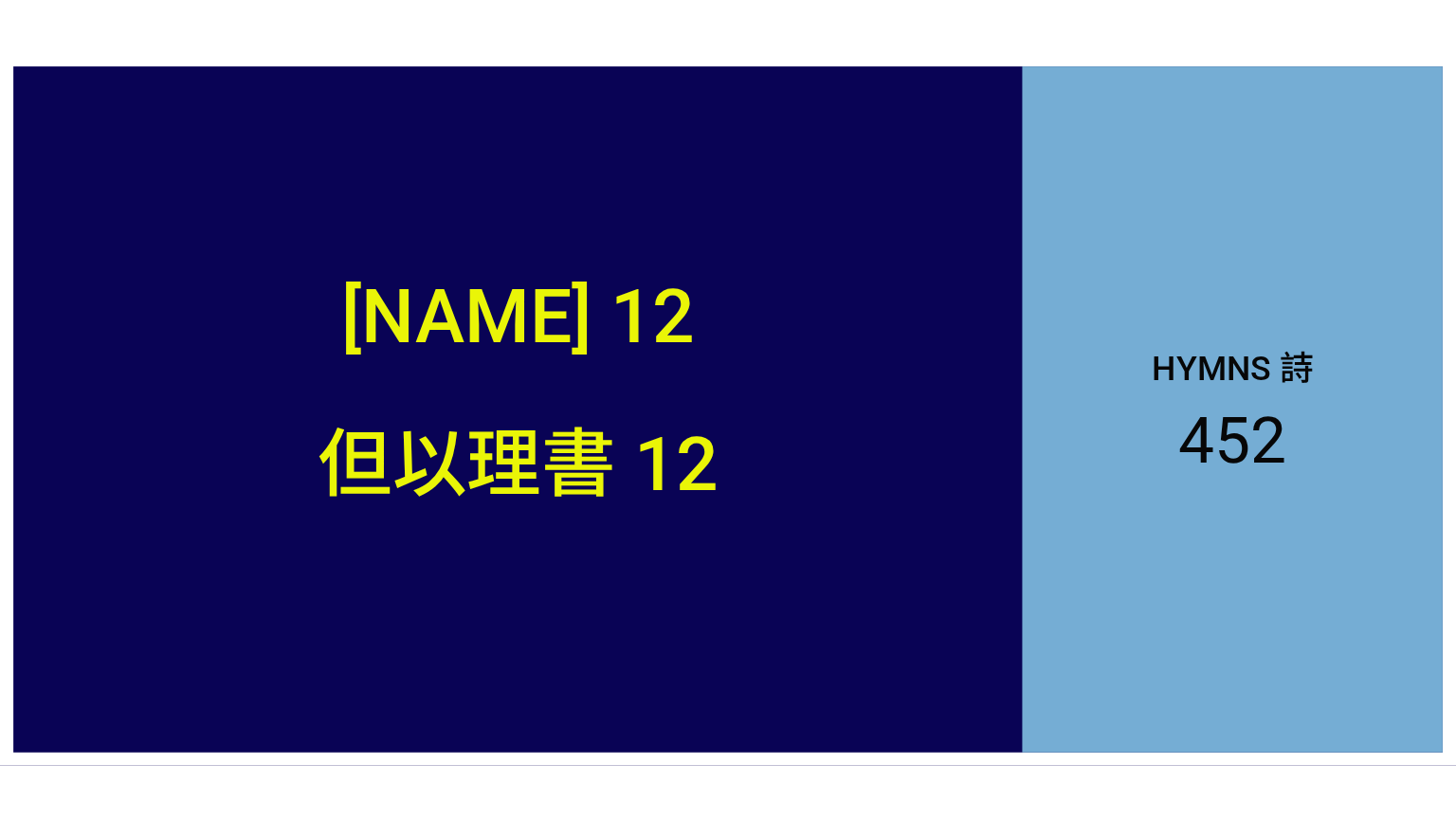 scroll, scrollTop: 0, scrollLeft: 0, axis: both 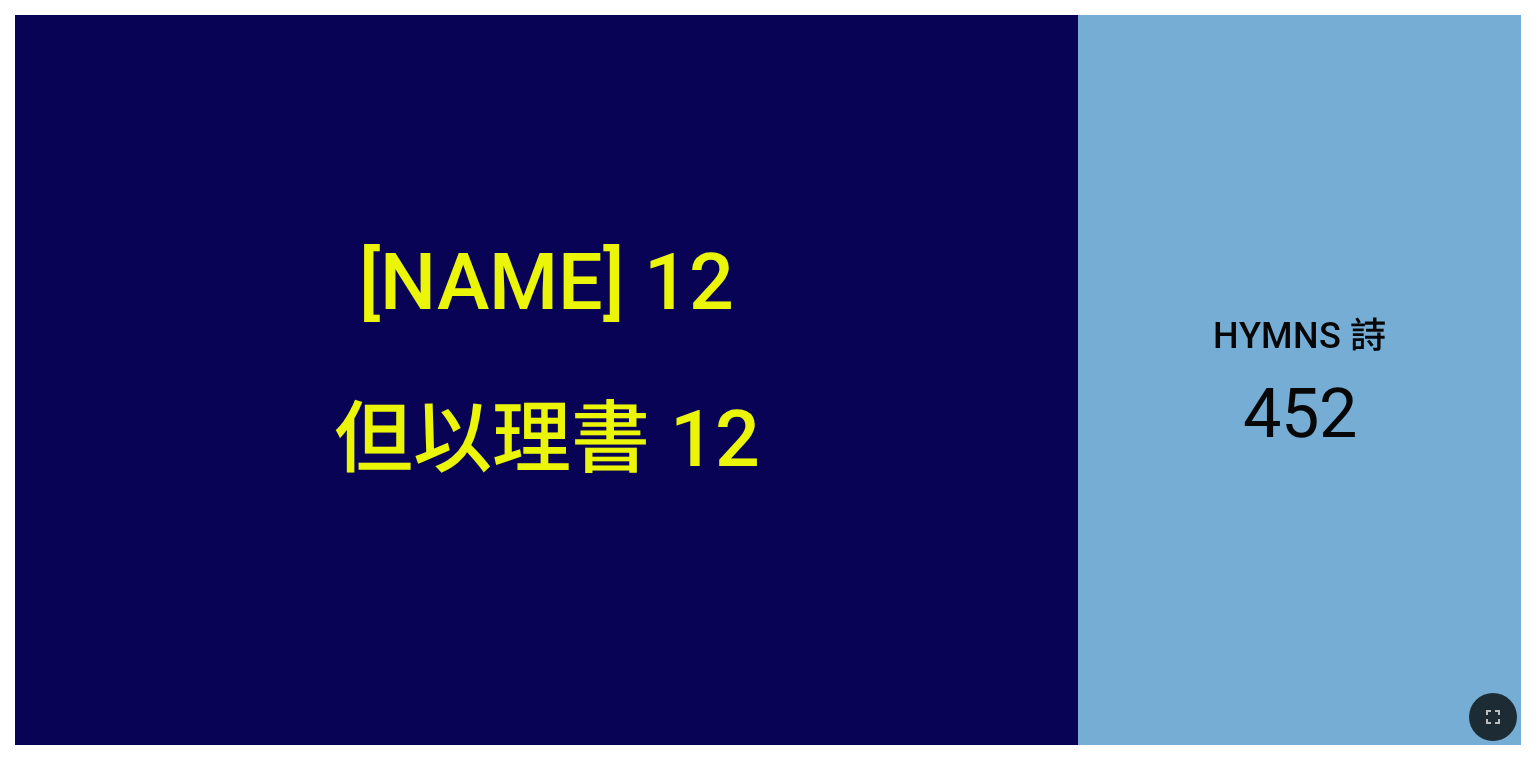 click 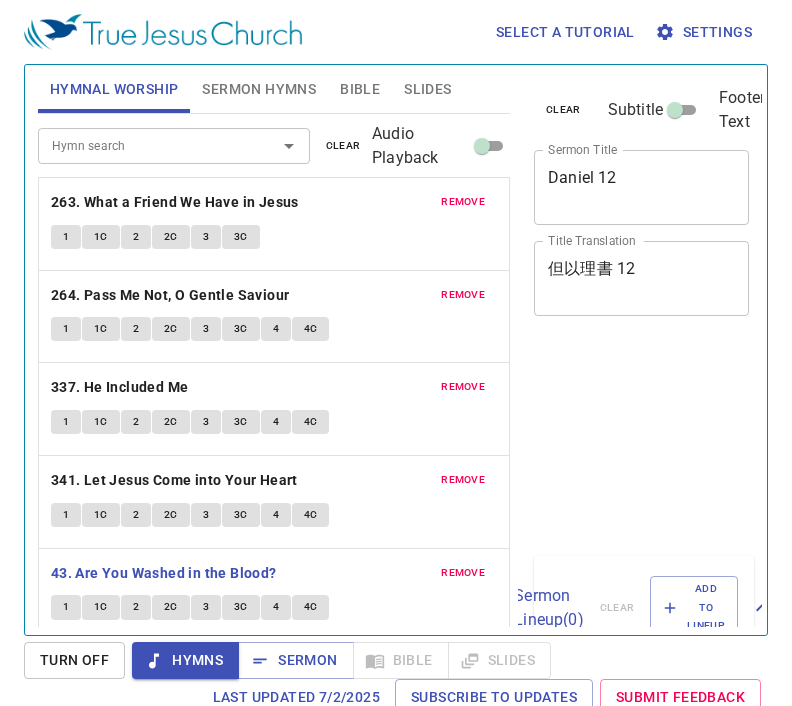 scroll, scrollTop: 9, scrollLeft: 0, axis: vertical 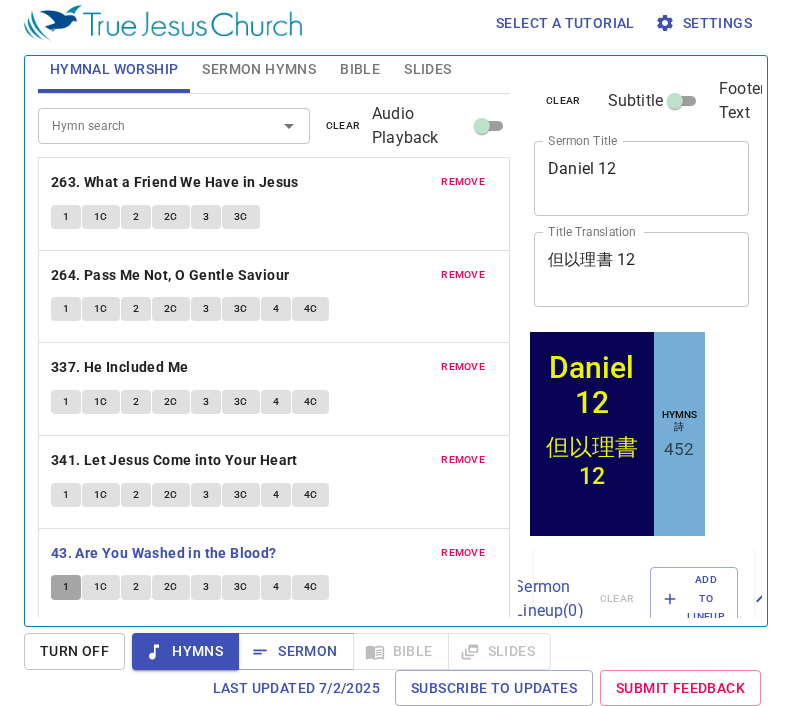 click on "1" at bounding box center [66, 587] 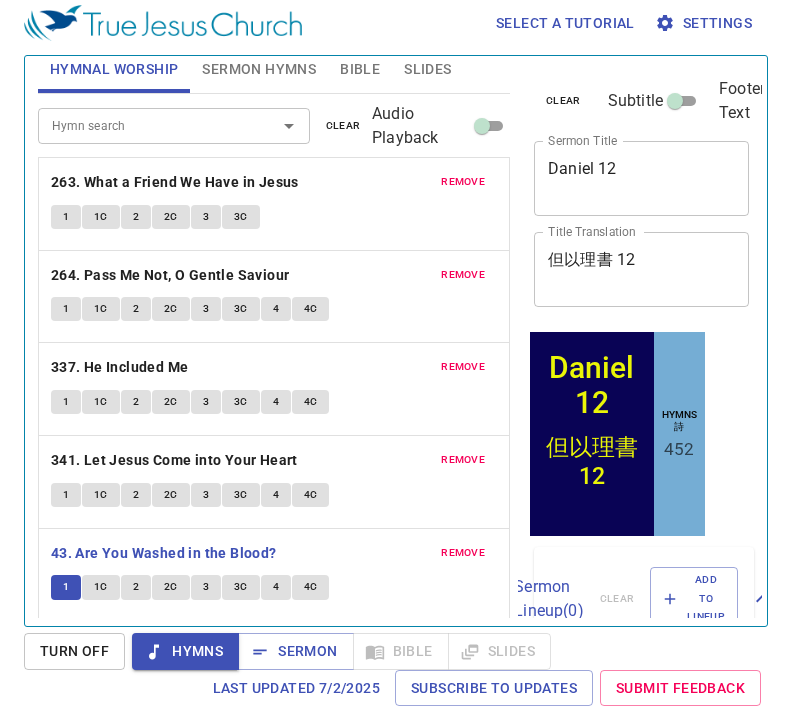 click on "1C" at bounding box center [101, 587] 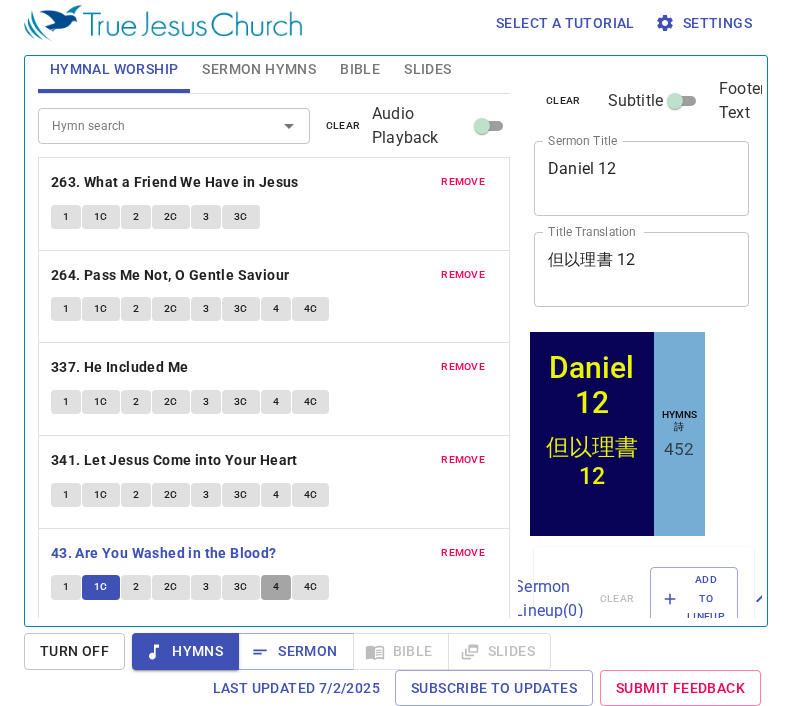 click on "4" at bounding box center [276, 587] 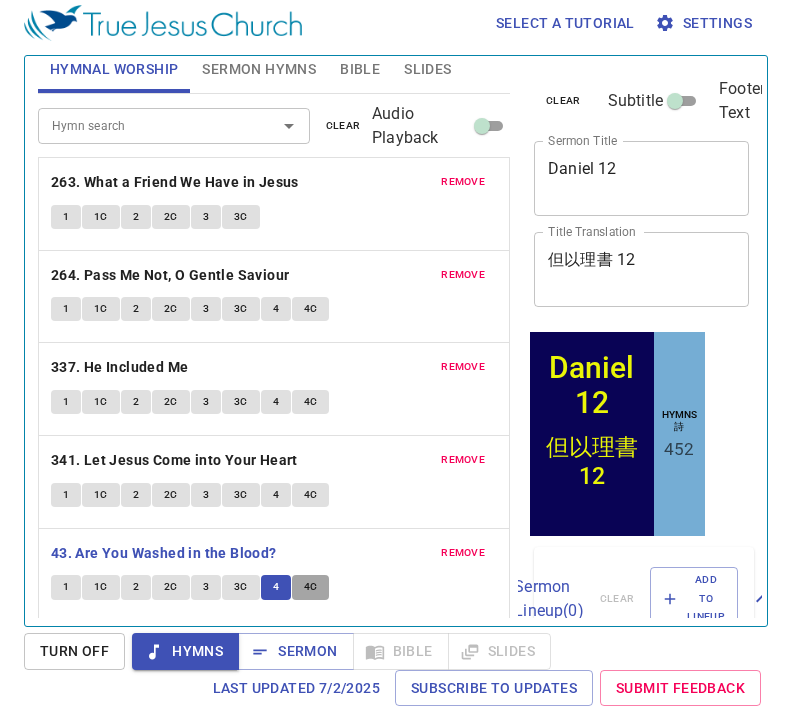 click on "4C" at bounding box center (311, 587) 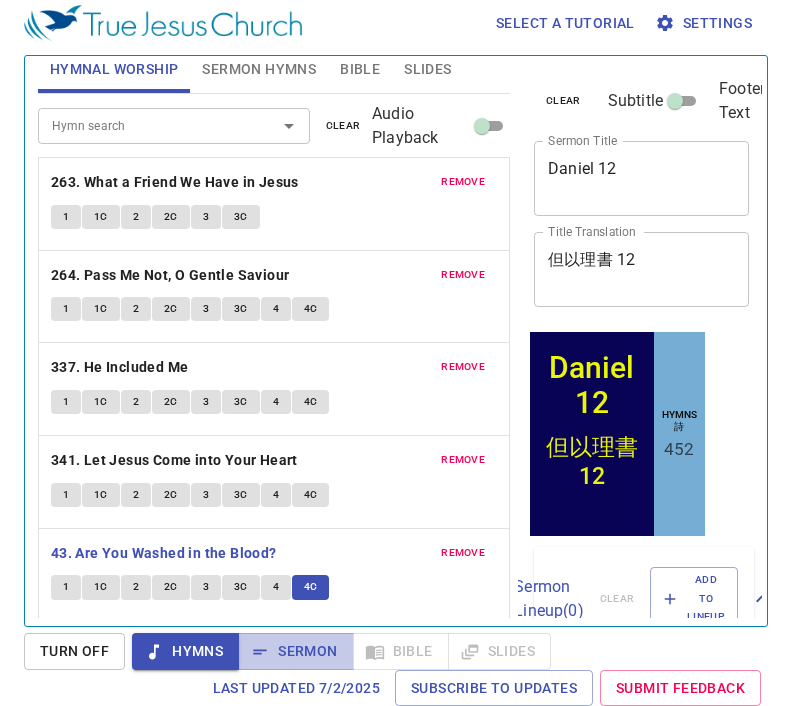 click on "Sermon" at bounding box center (295, 651) 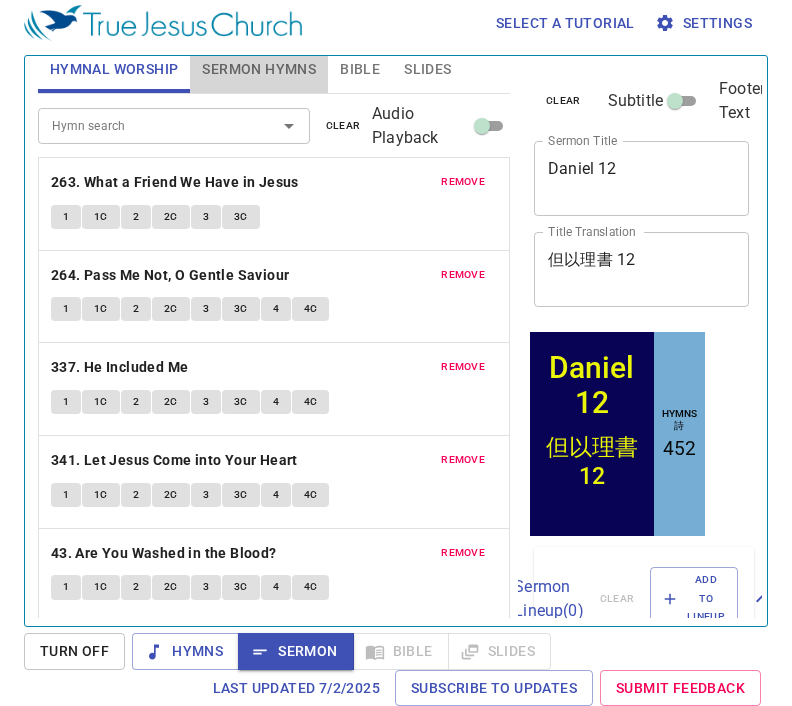click on "Sermon Hymns" at bounding box center (259, 69) 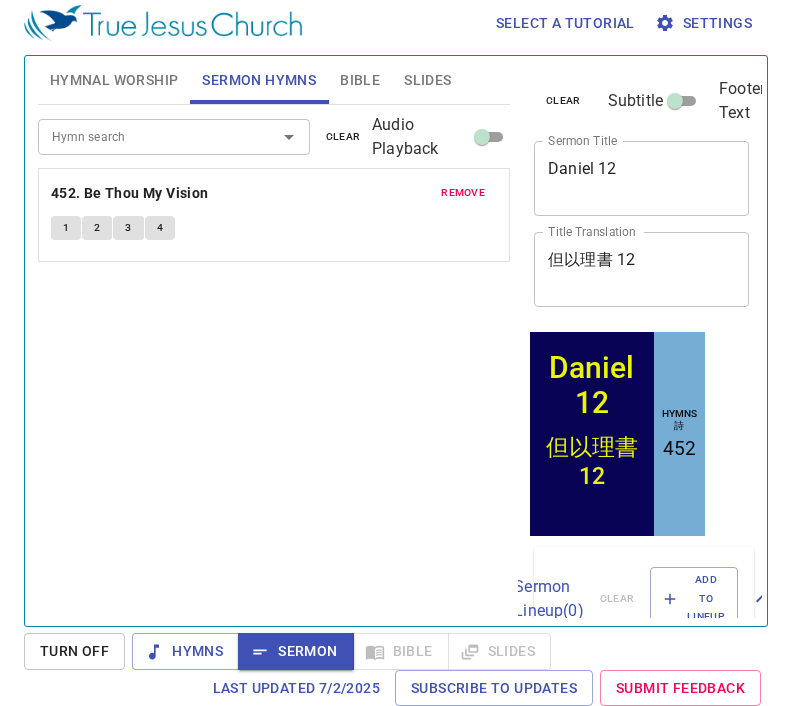 click on "452. Be Thou My Vision" at bounding box center [130, 193] 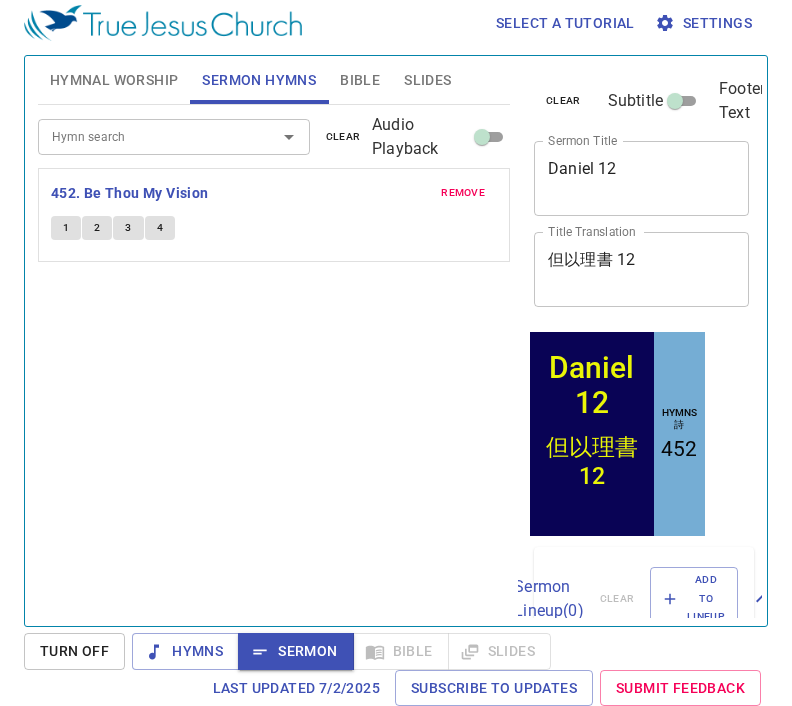click on "1" at bounding box center (66, 228) 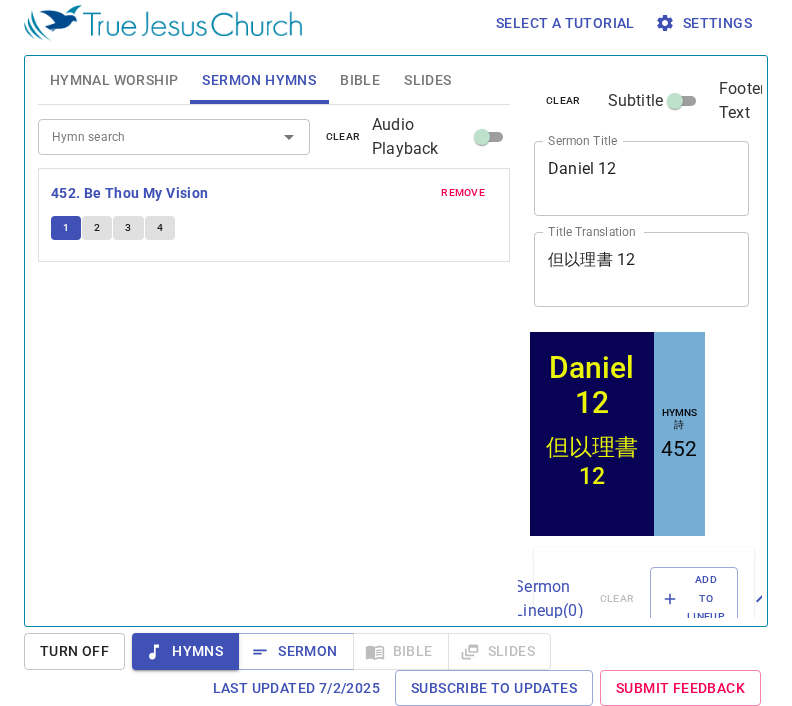 click on "2" at bounding box center (97, 228) 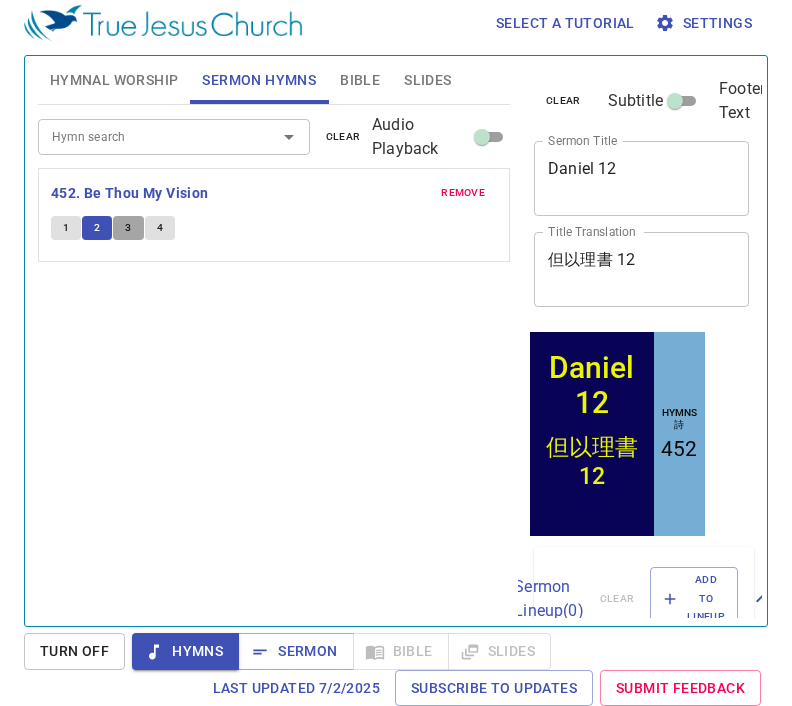 click on "3" at bounding box center (128, 228) 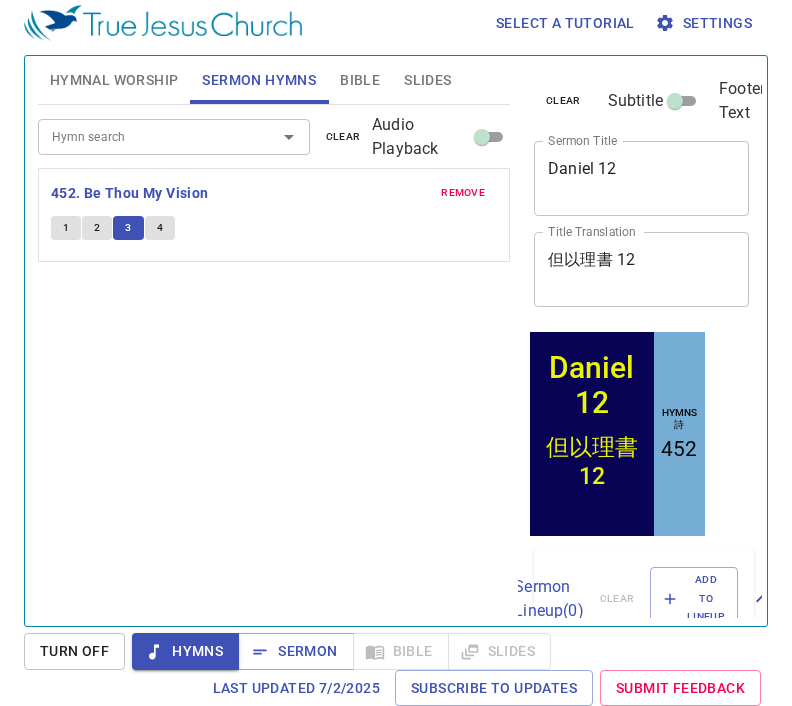 click on "4" at bounding box center (160, 228) 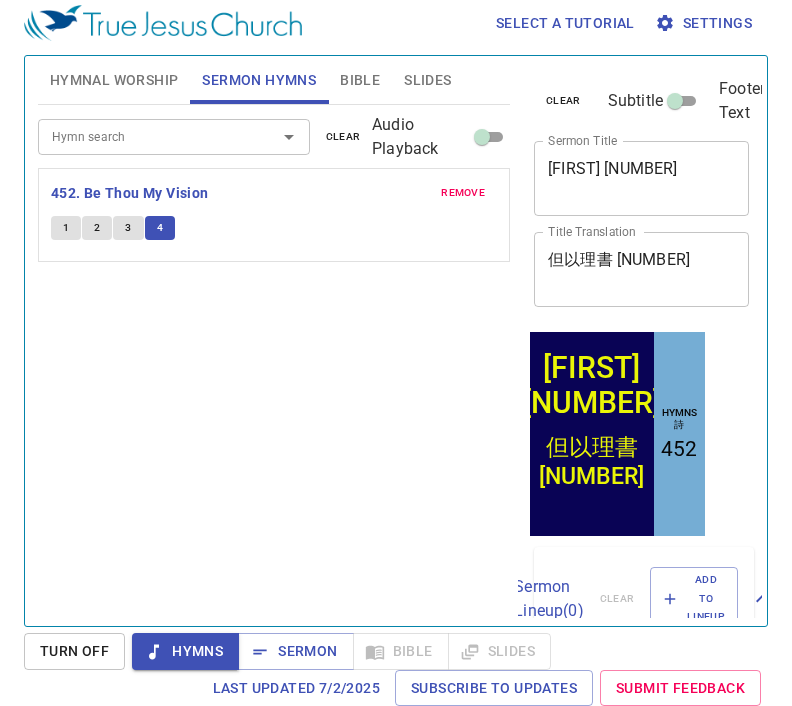 scroll, scrollTop: 9, scrollLeft: 0, axis: vertical 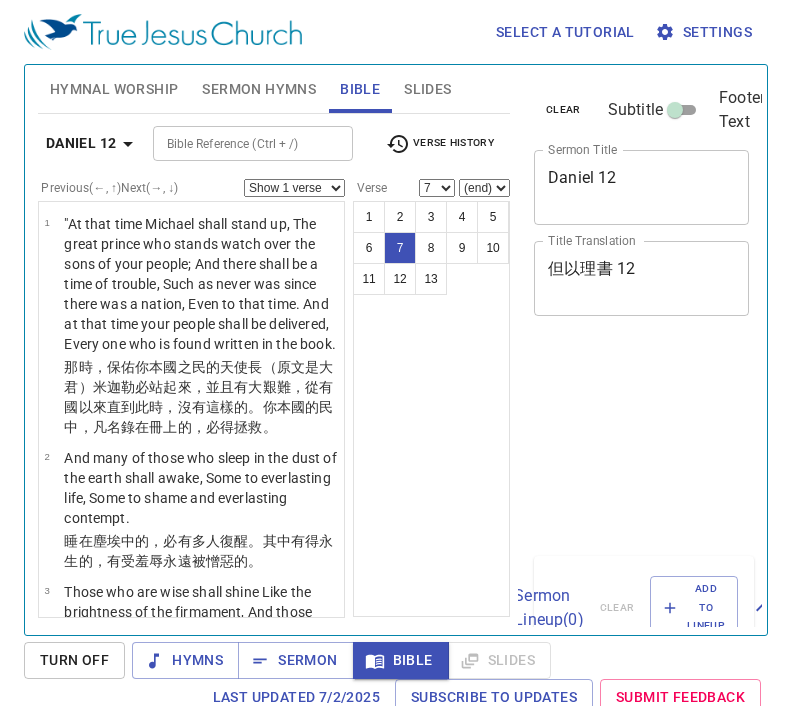 select on "7" 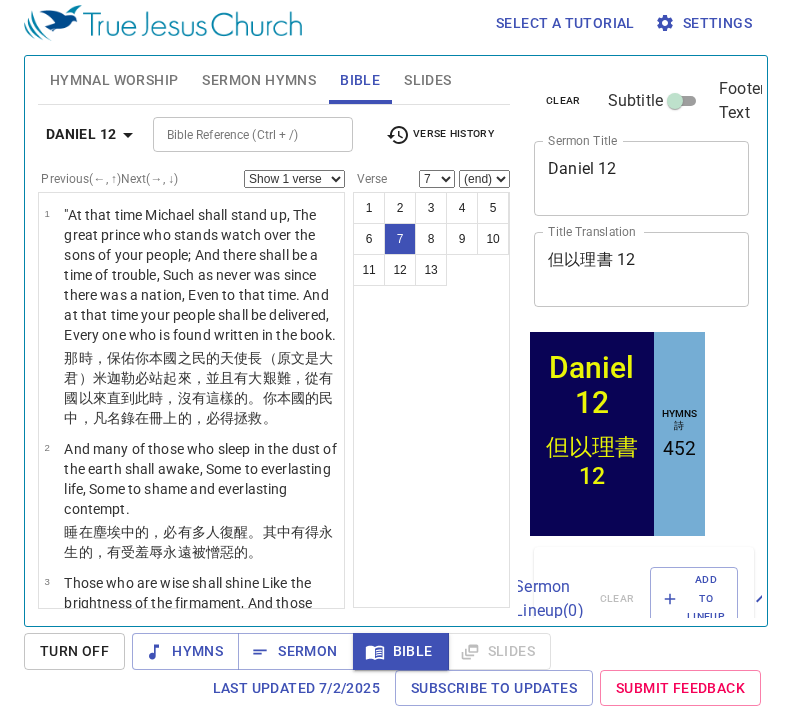 scroll, scrollTop: 9, scrollLeft: 0, axis: vertical 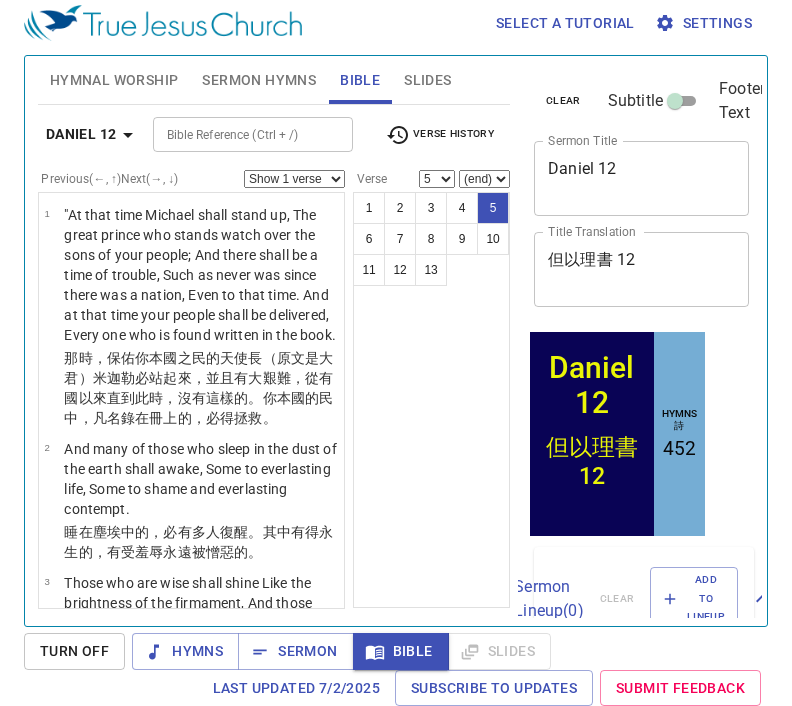 click on "1" at bounding box center [369, 208] 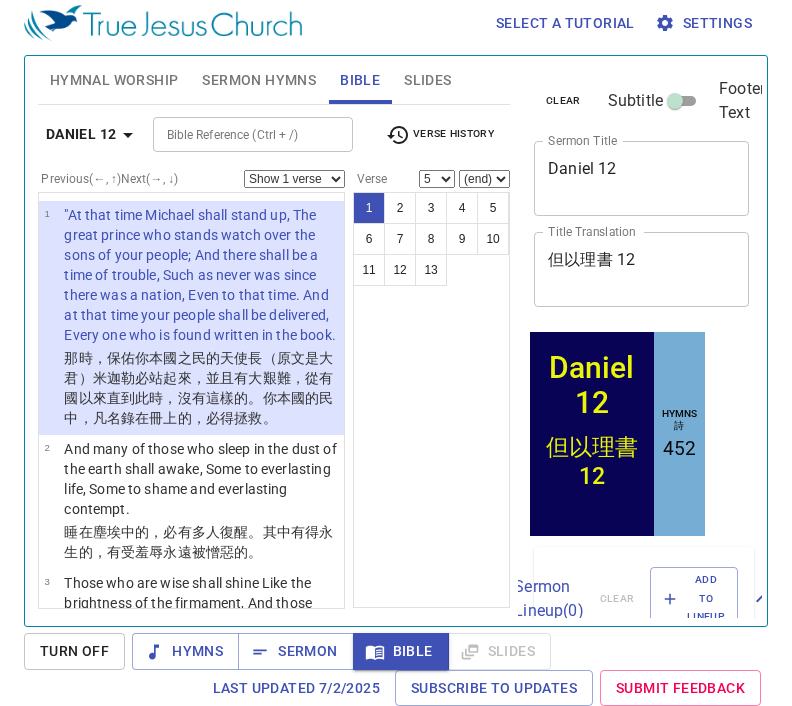 select on "1" 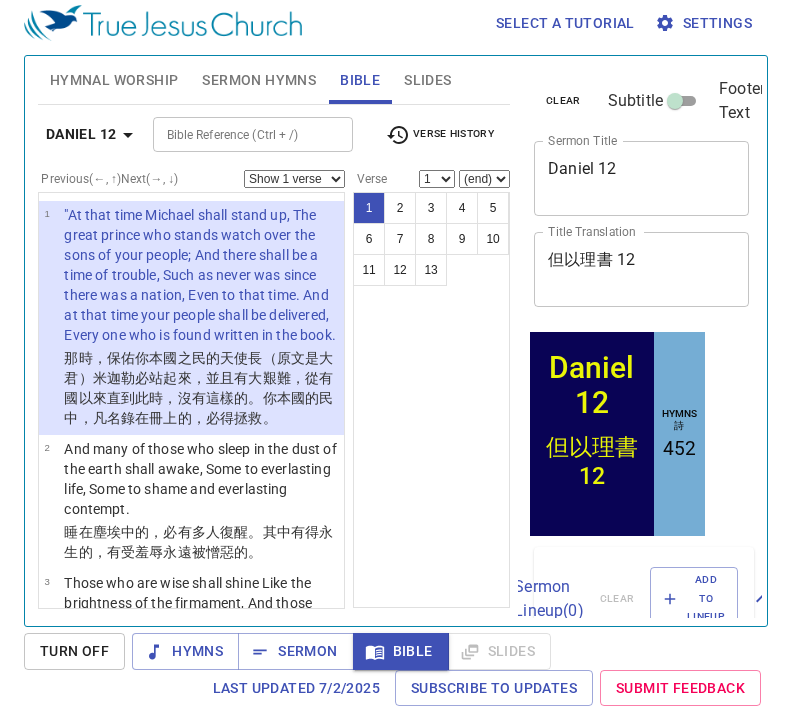scroll, scrollTop: 0, scrollLeft: 0, axis: both 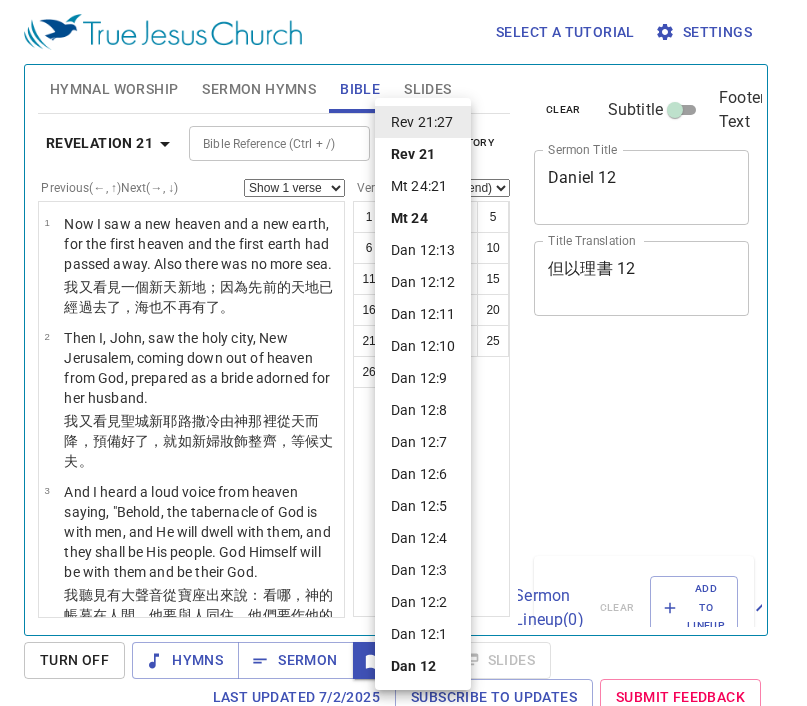 select on "27" 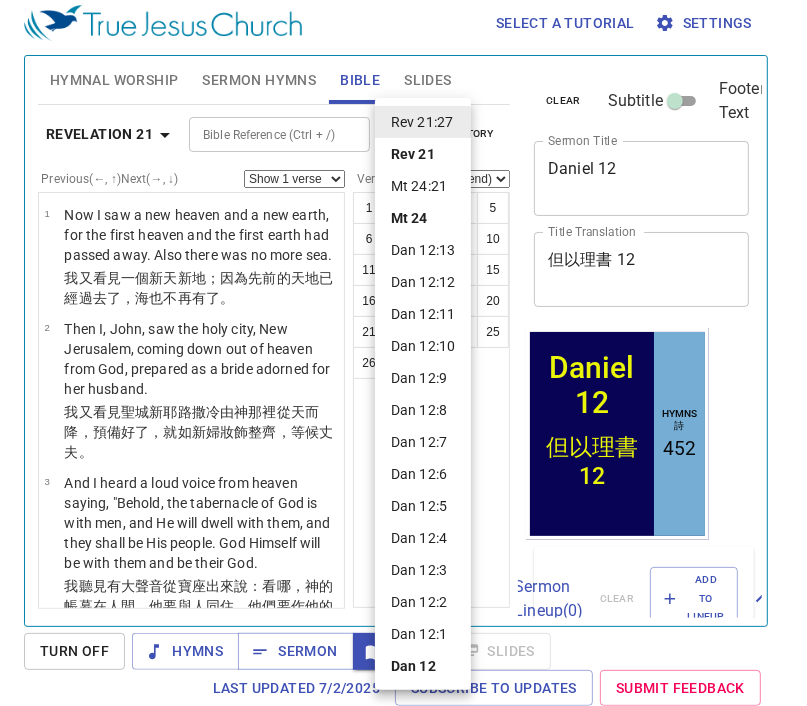 scroll, scrollTop: 9, scrollLeft: 0, axis: vertical 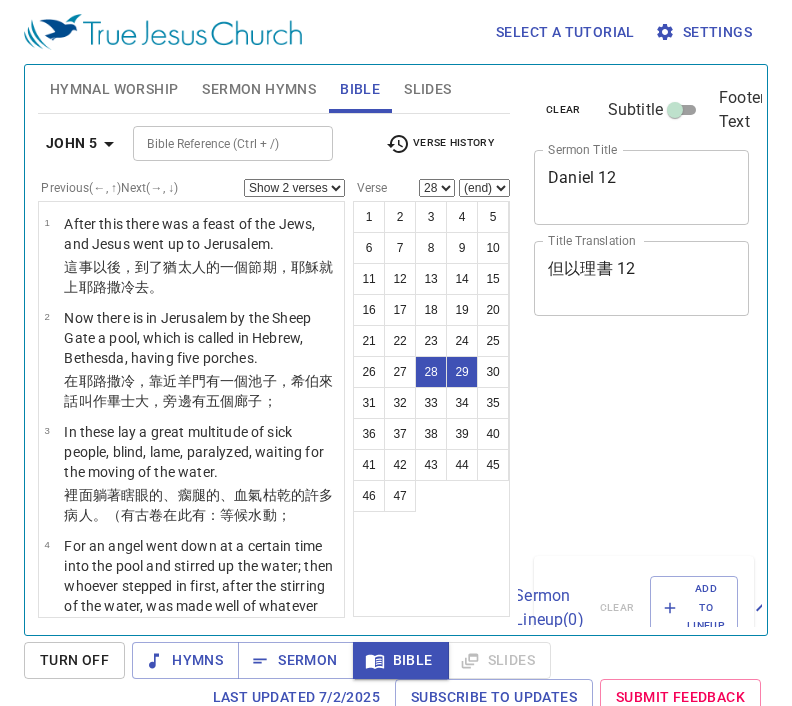 select on "2" 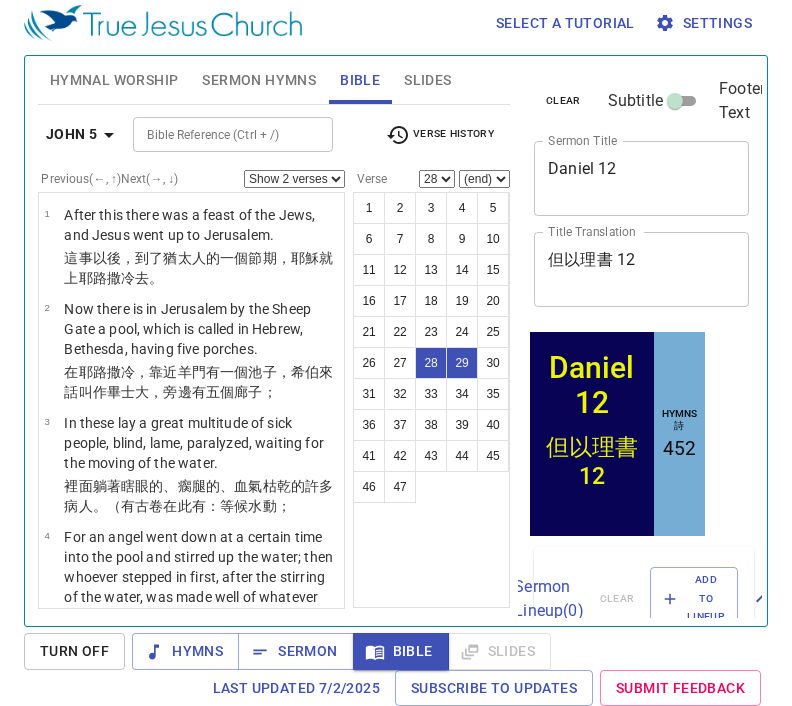 scroll, scrollTop: 9, scrollLeft: 0, axis: vertical 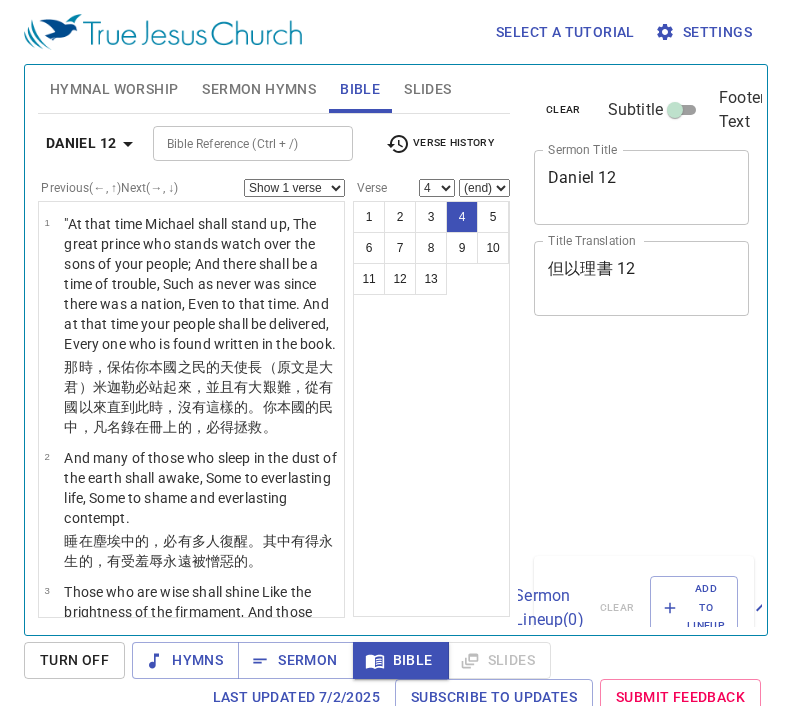 select on "4" 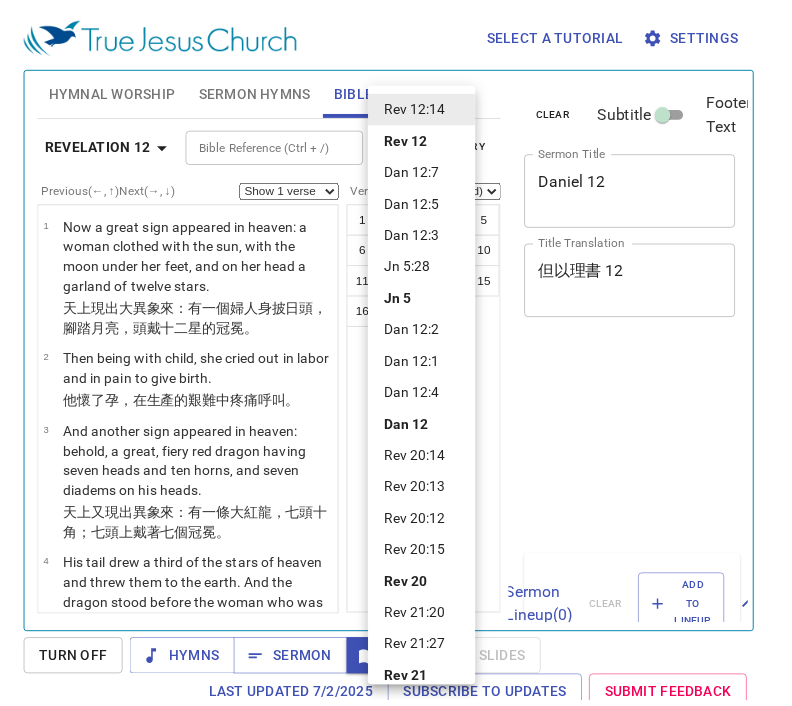 scroll, scrollTop: 9, scrollLeft: 0, axis: vertical 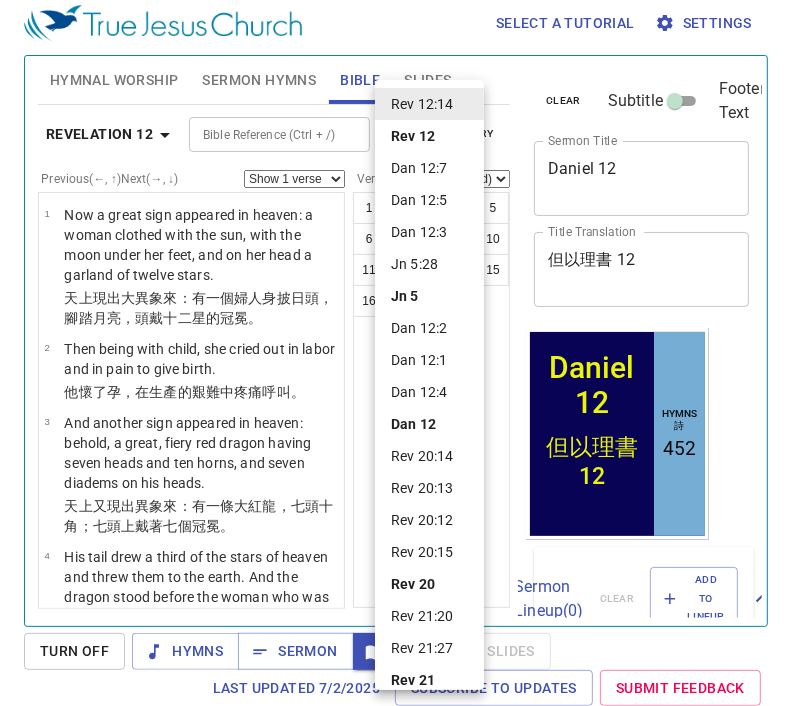 click on "Dan 12:7" at bounding box center [429, 168] 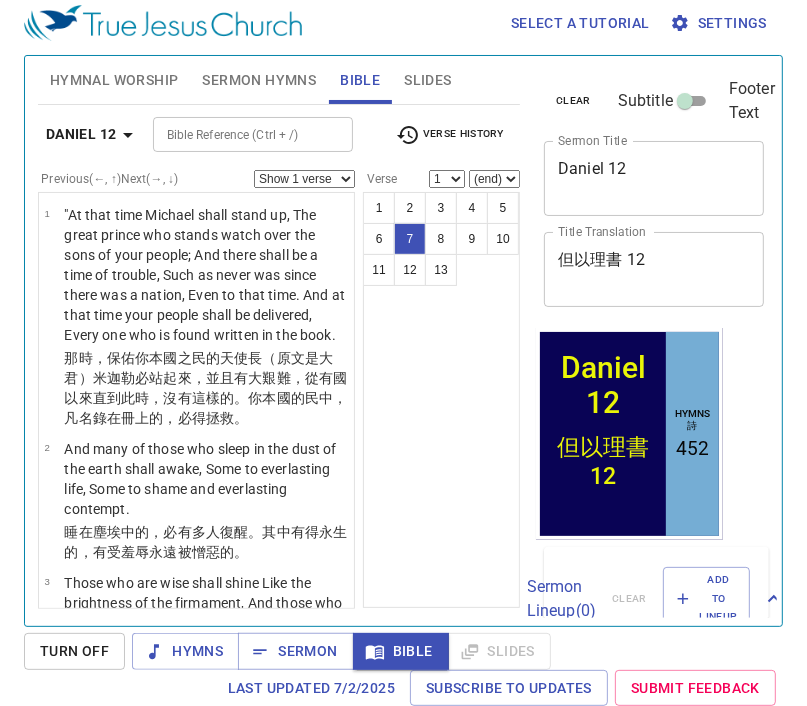select on "7" 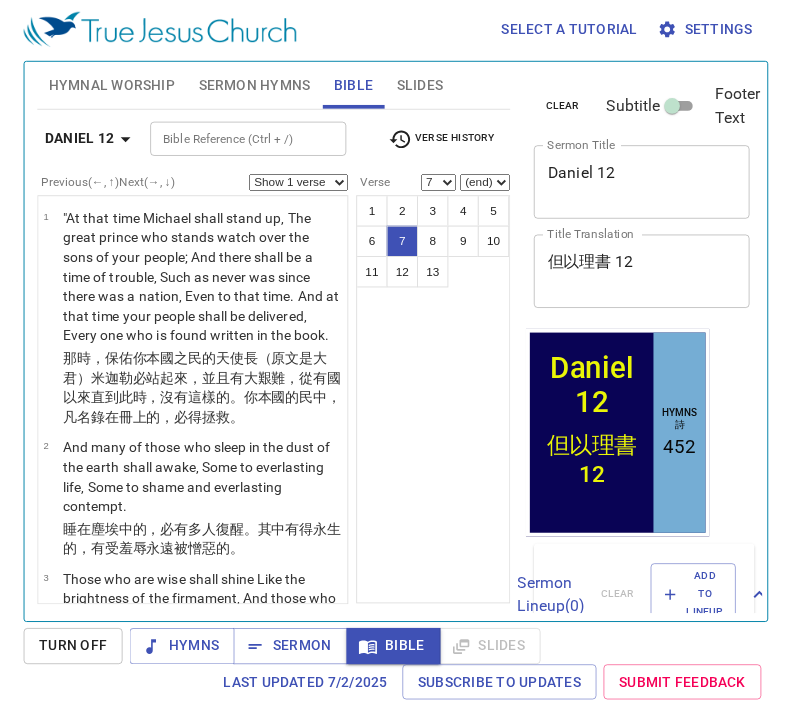 scroll, scrollTop: 9, scrollLeft: 0, axis: vertical 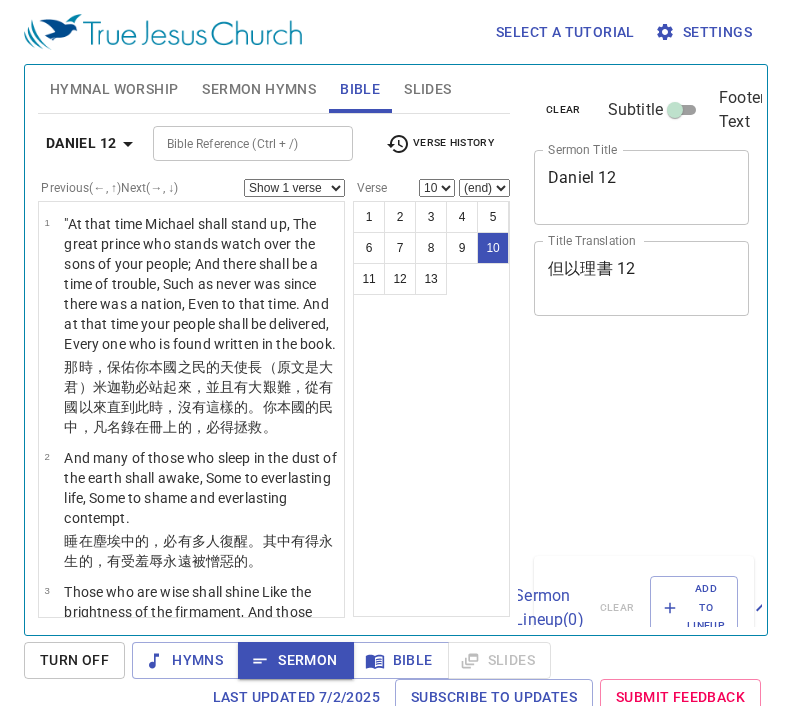 select on "10" 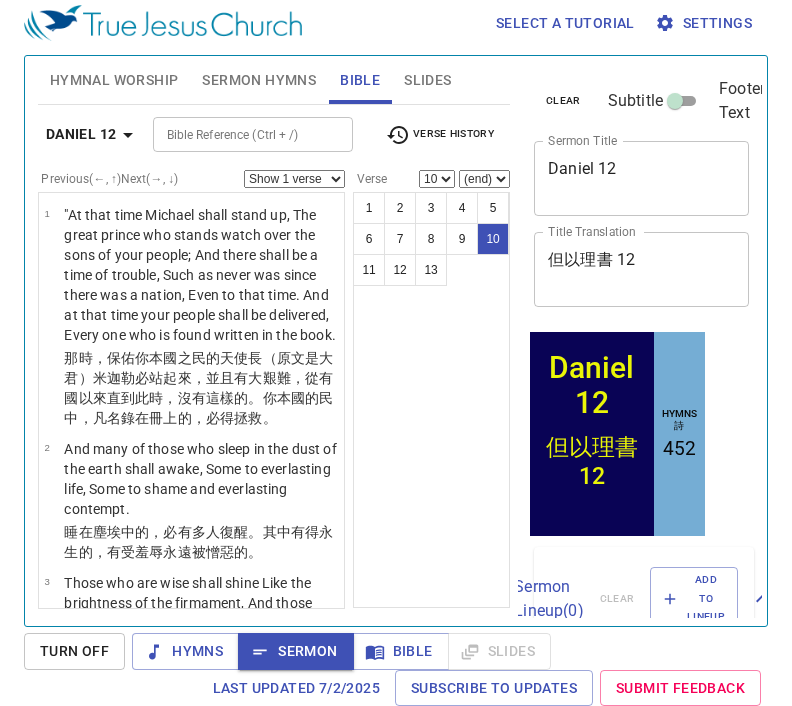 scroll, scrollTop: 0, scrollLeft: 0, axis: both 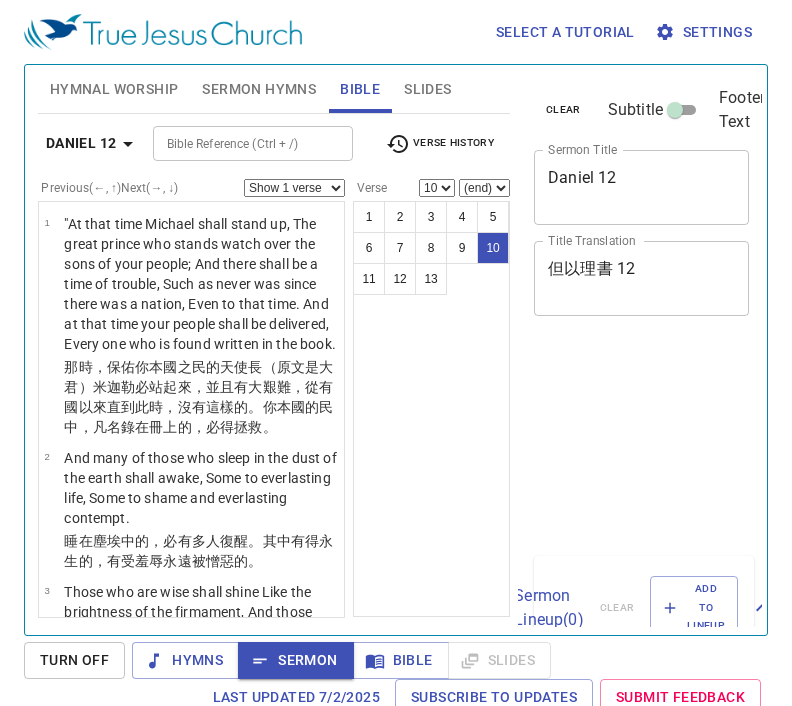 select on "10" 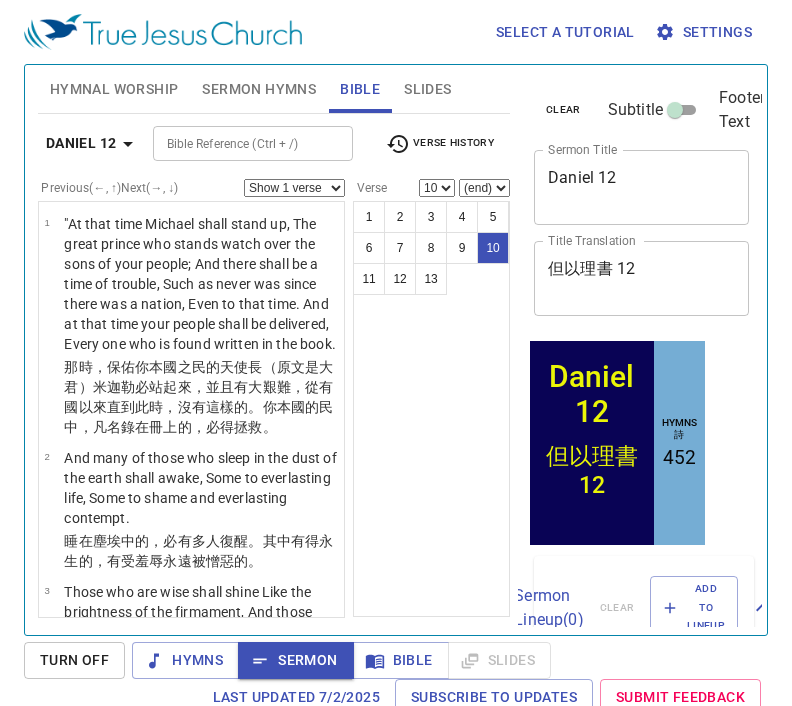 scroll, scrollTop: 9, scrollLeft: 0, axis: vertical 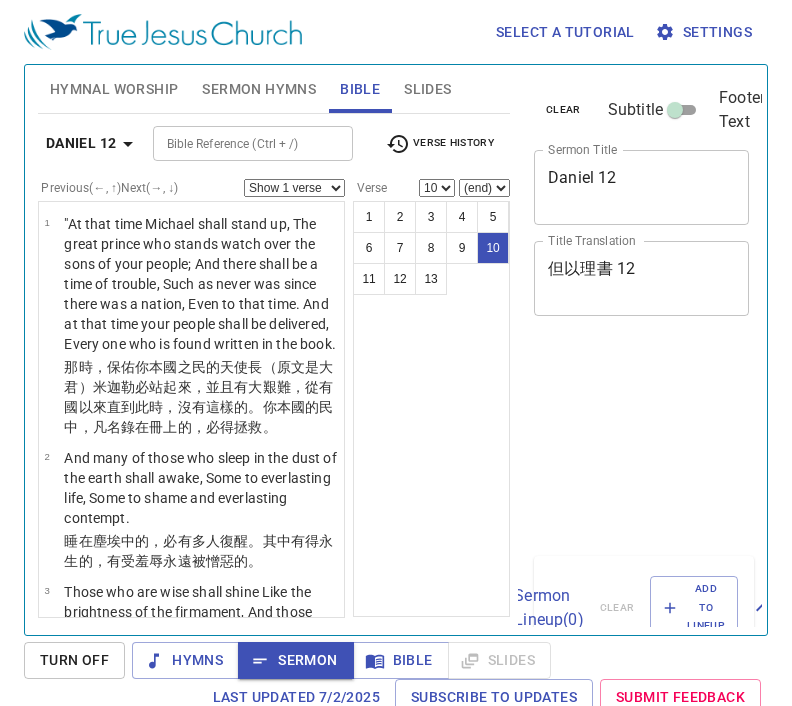select on "10" 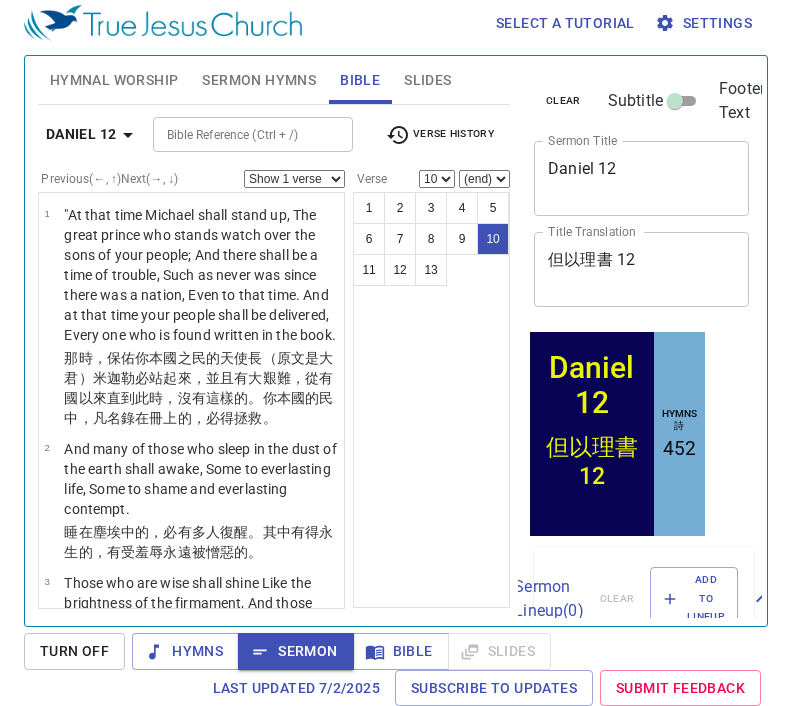 scroll, scrollTop: 9, scrollLeft: 0, axis: vertical 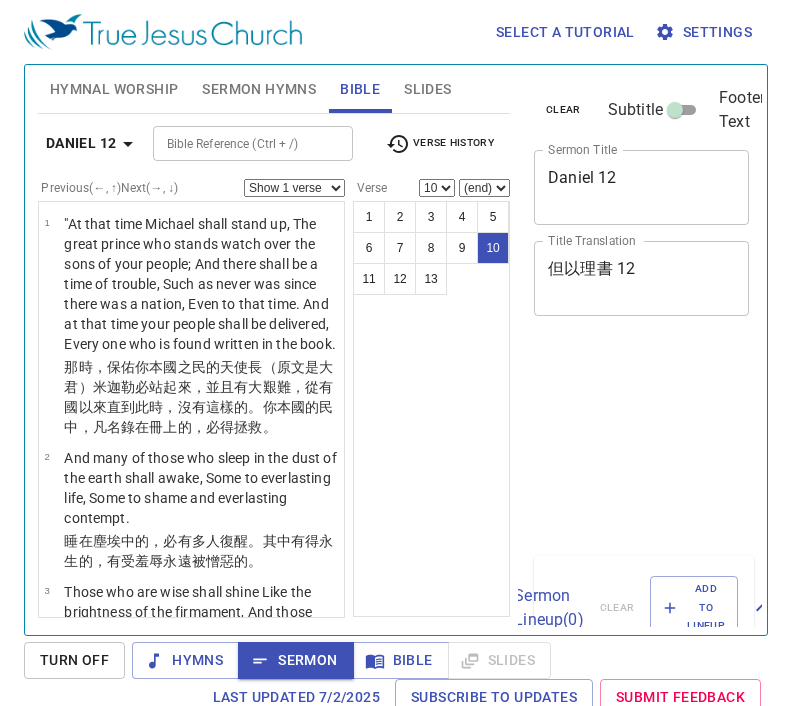 select on "10" 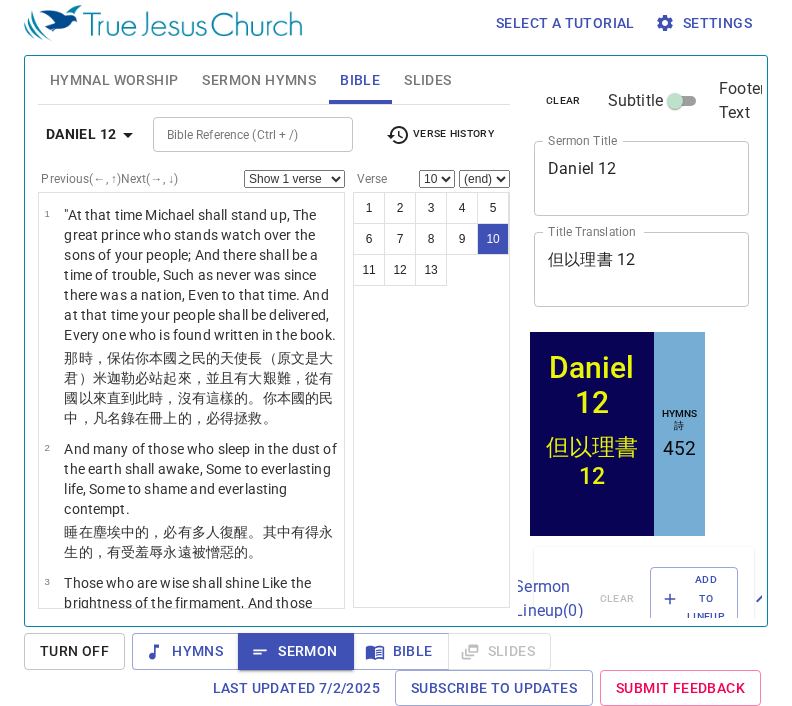 scroll, scrollTop: 9, scrollLeft: 0, axis: vertical 